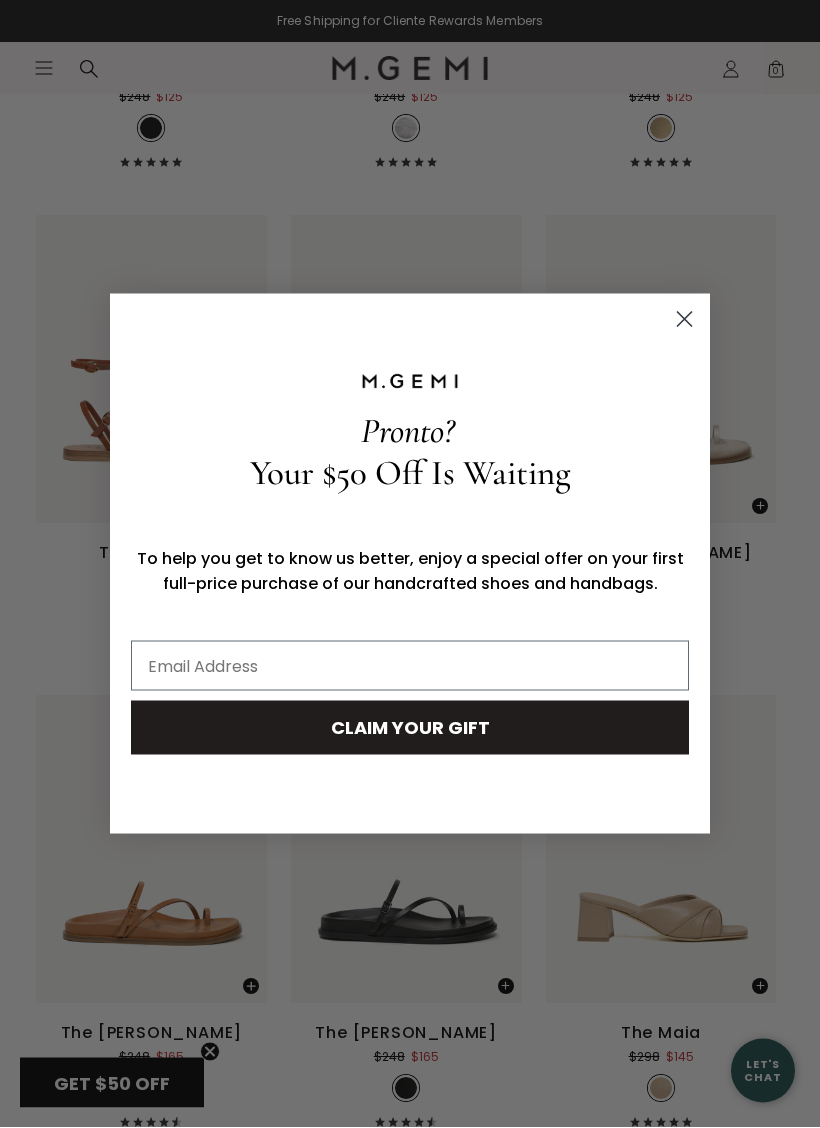 scroll, scrollTop: 13760, scrollLeft: 0, axis: vertical 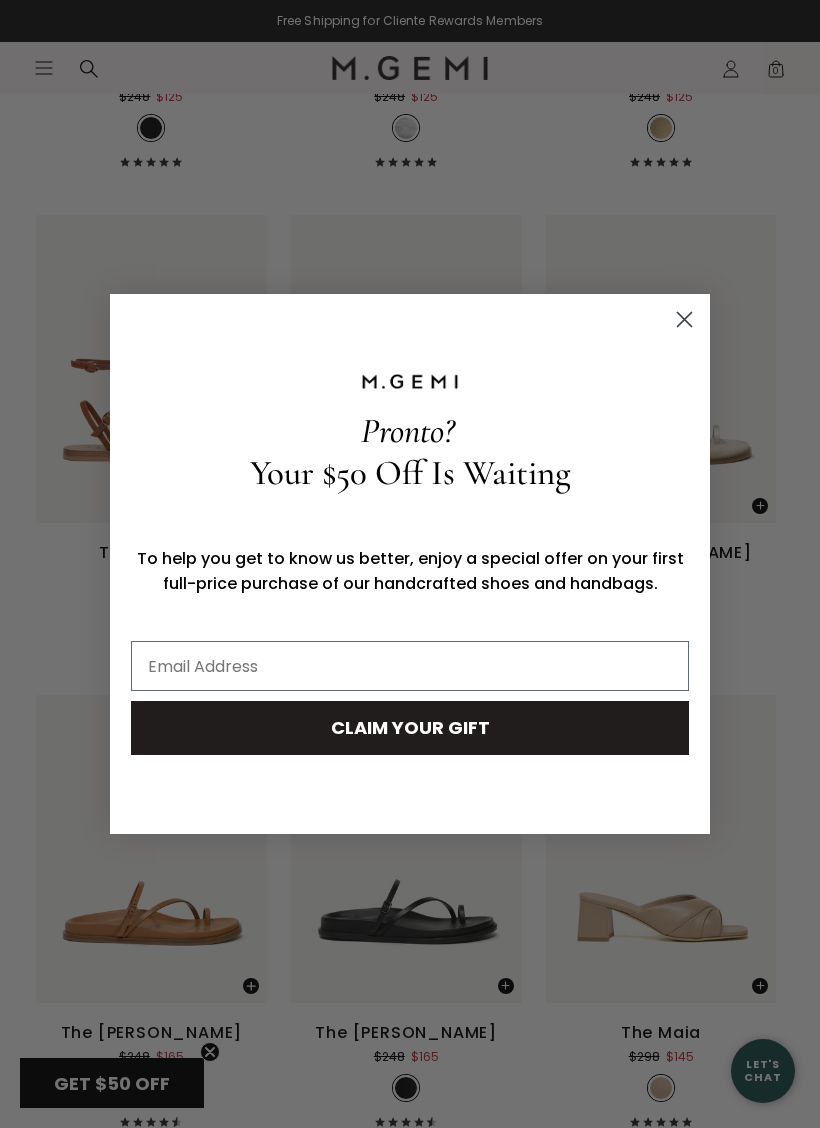 click 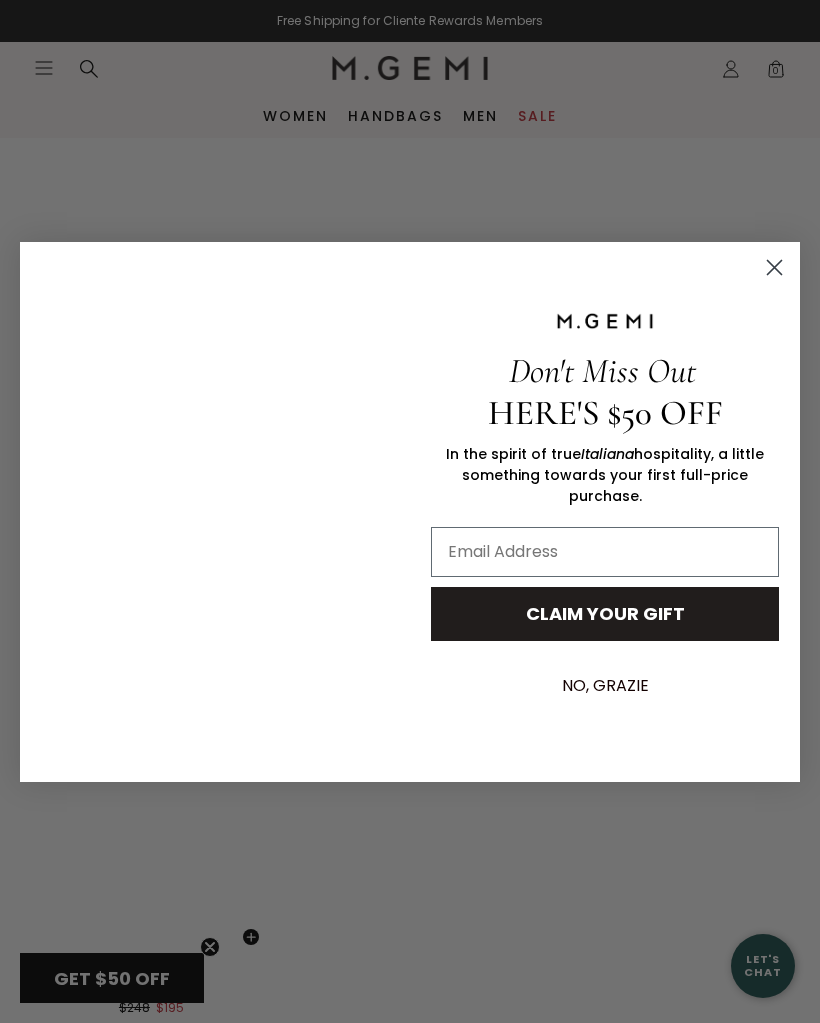 scroll, scrollTop: 20551, scrollLeft: 0, axis: vertical 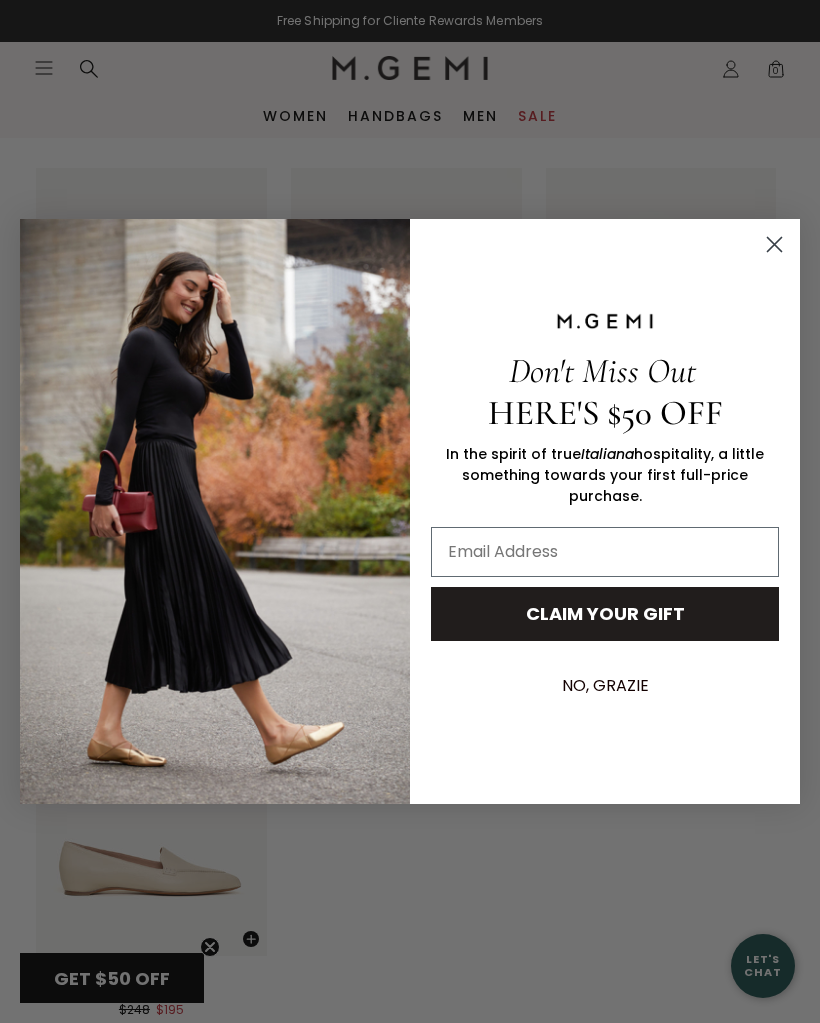 click 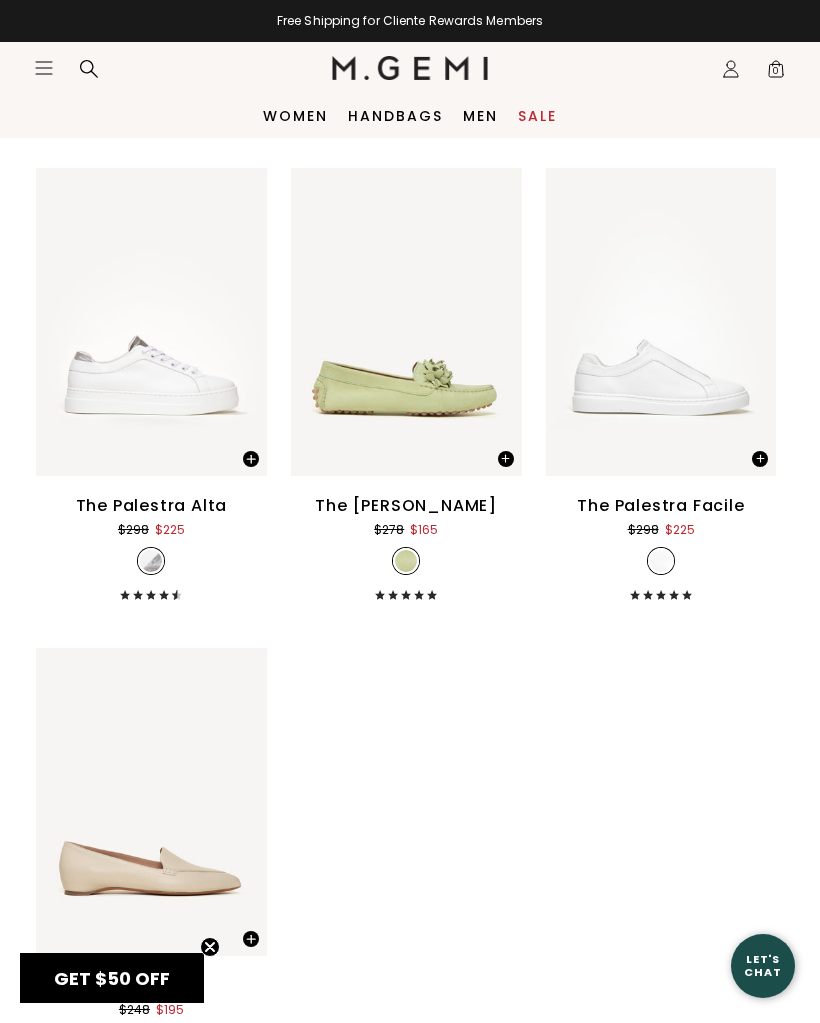 click on "Icons/20x20/profile@2x" 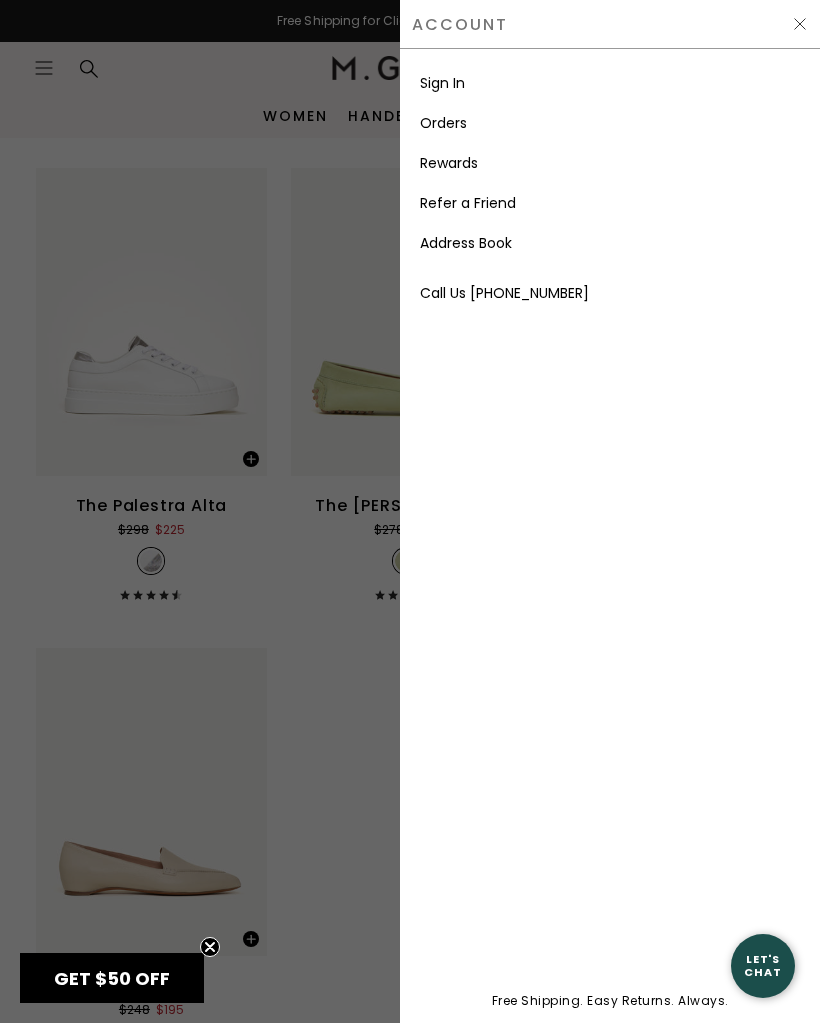 scroll, scrollTop: 0, scrollLeft: 0, axis: both 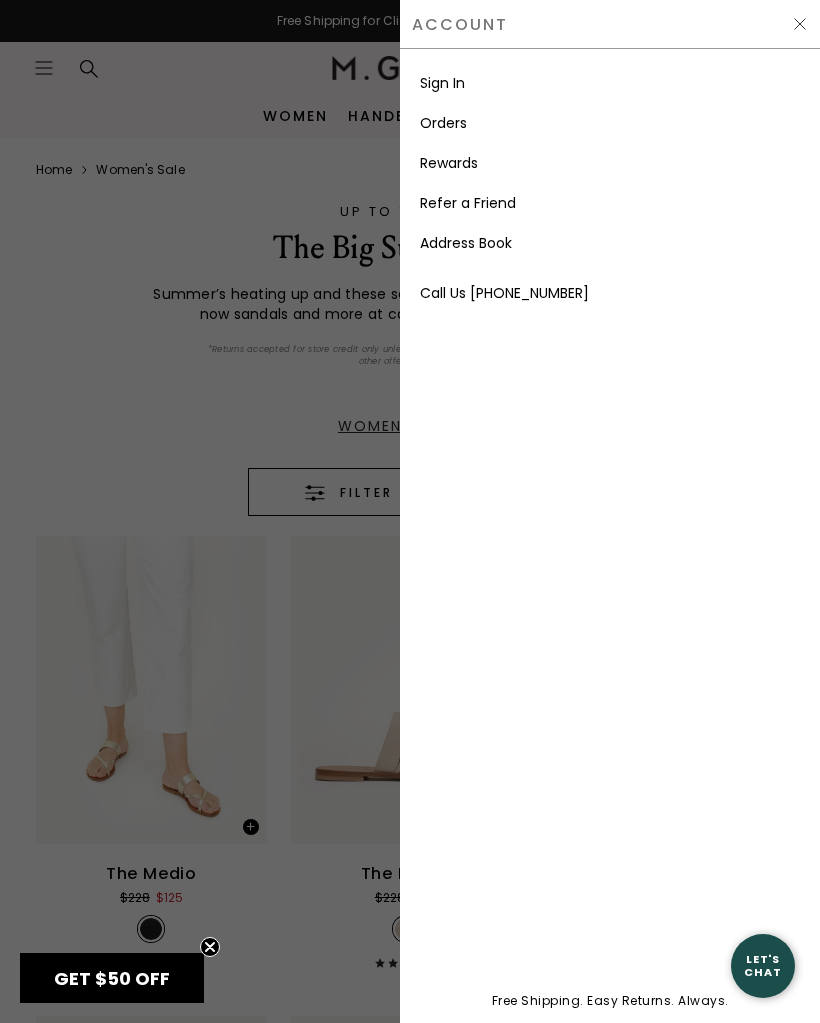 click on "Sign In" at bounding box center (610, 83) 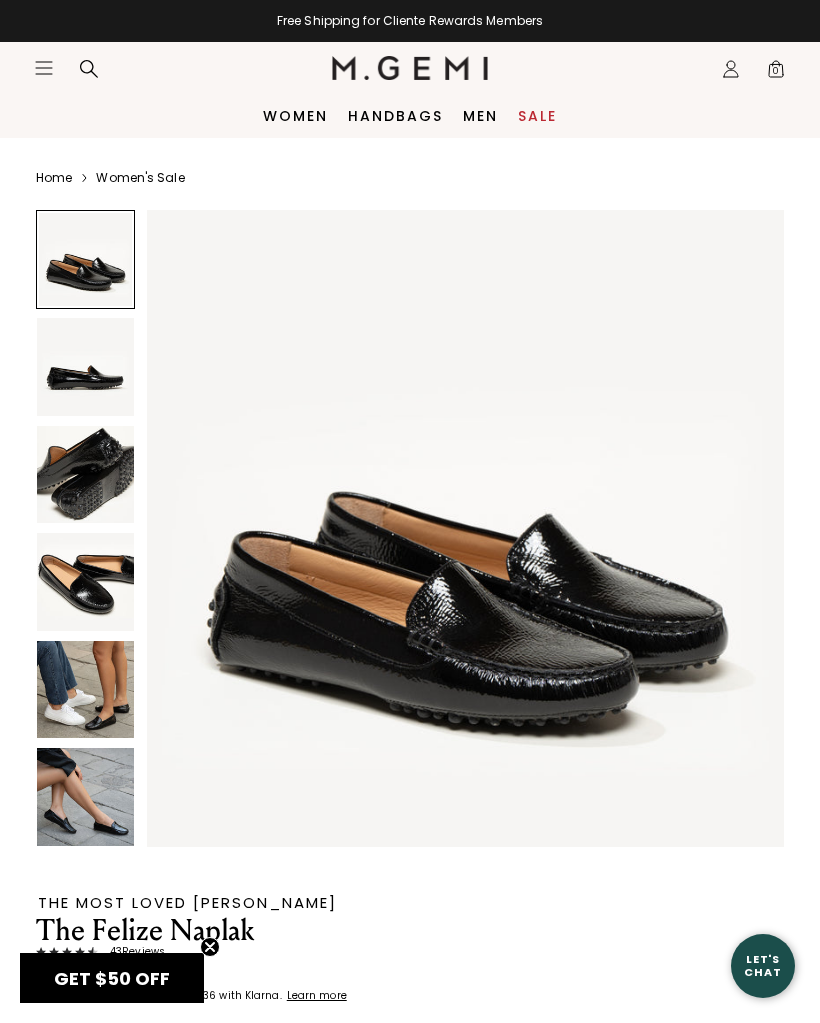 scroll, scrollTop: 0, scrollLeft: 0, axis: both 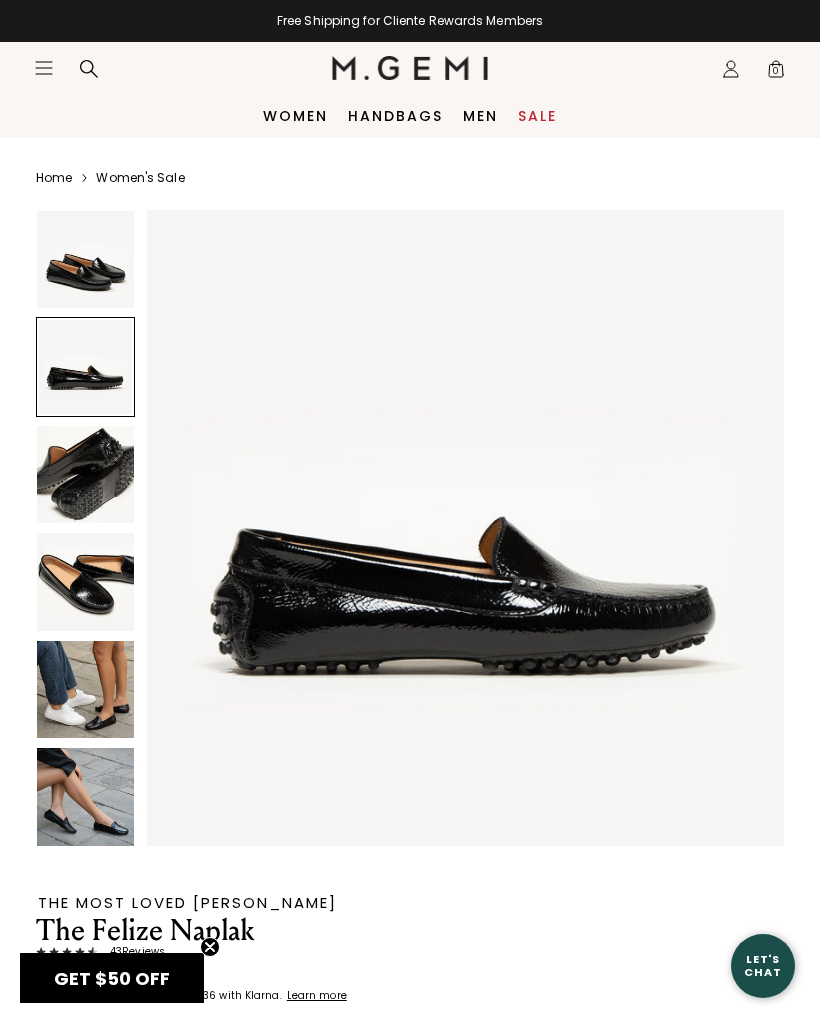 click at bounding box center [85, 474] 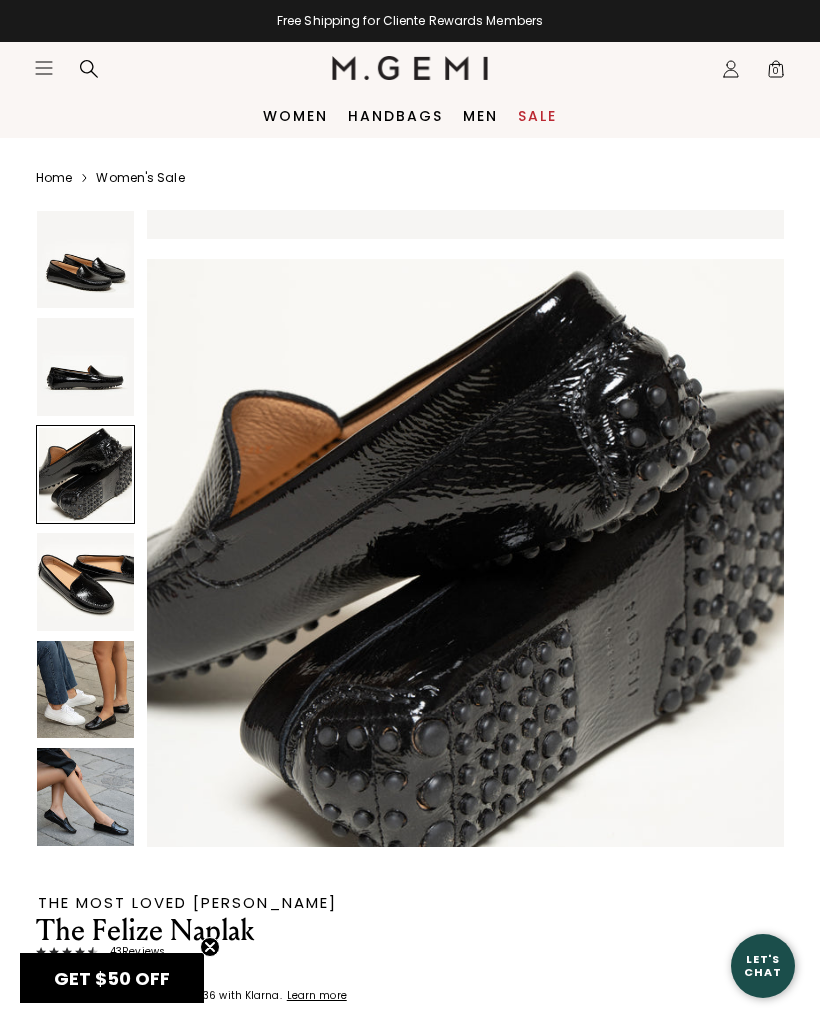 scroll, scrollTop: 1313, scrollLeft: 0, axis: vertical 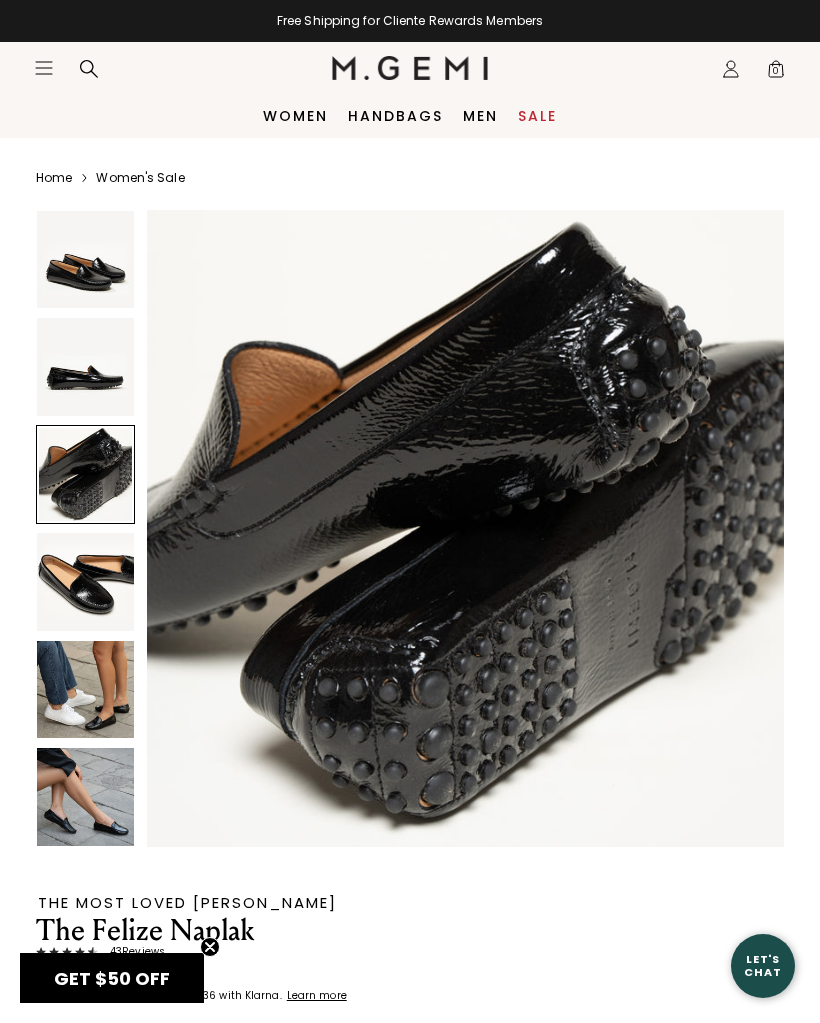 click at bounding box center (85, 581) 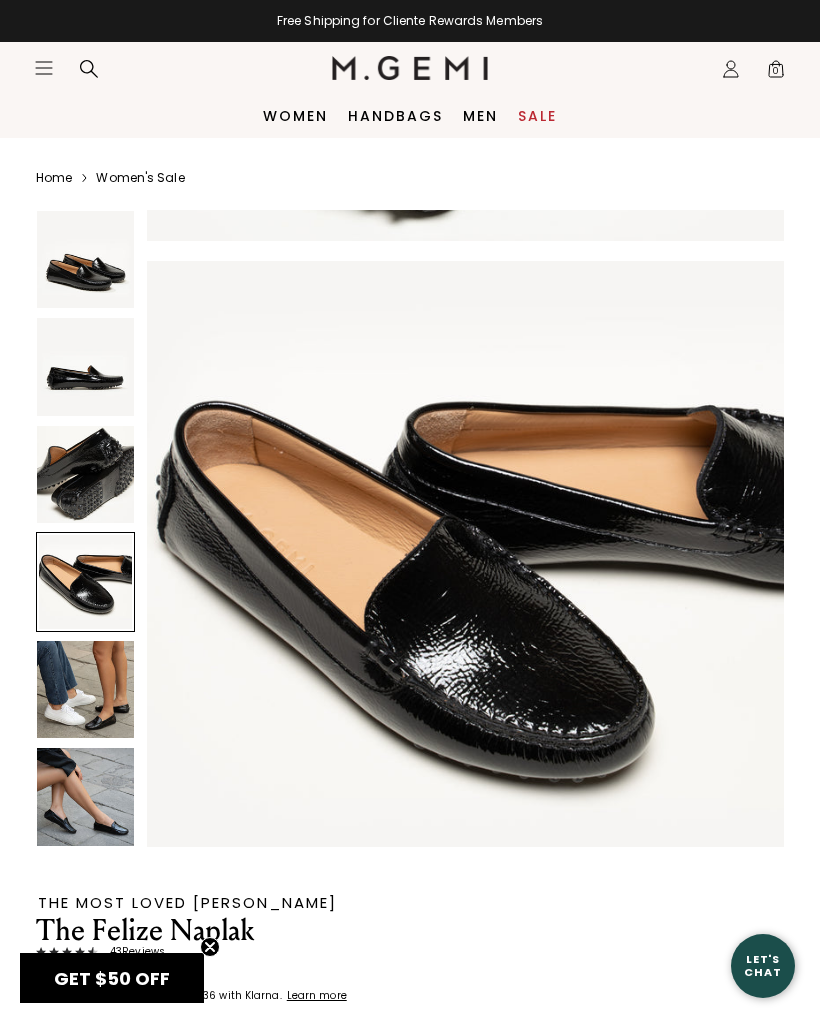 scroll, scrollTop: 1970, scrollLeft: 0, axis: vertical 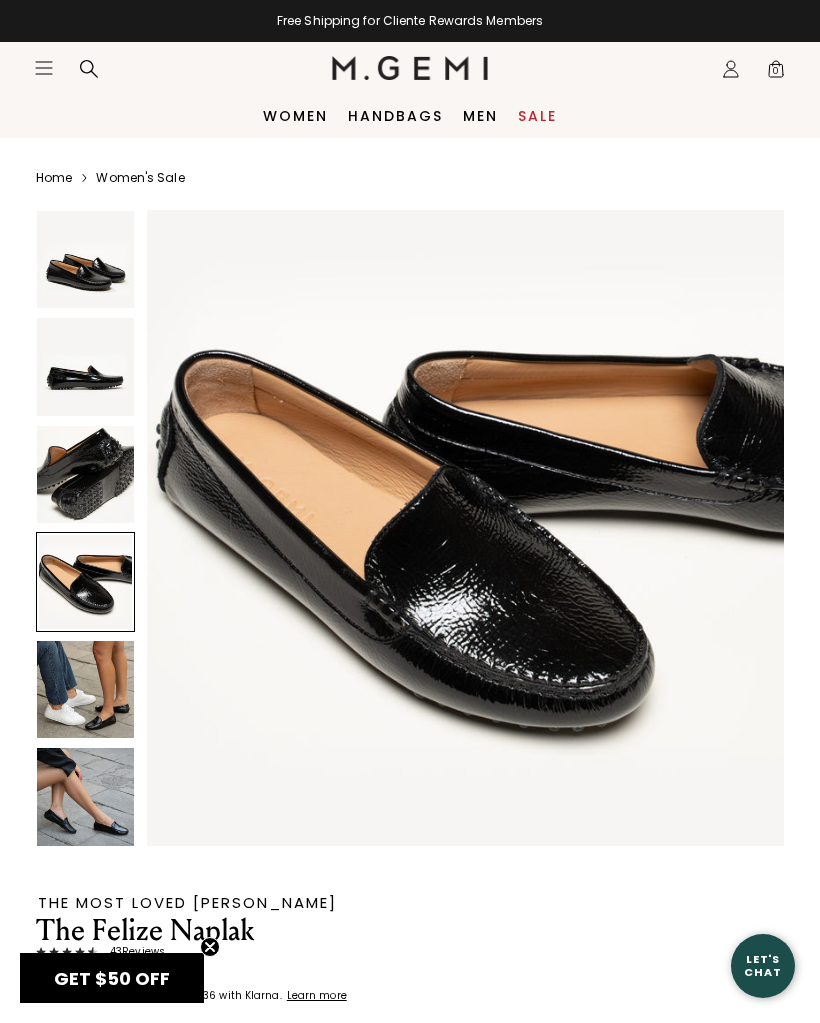 click at bounding box center (85, 689) 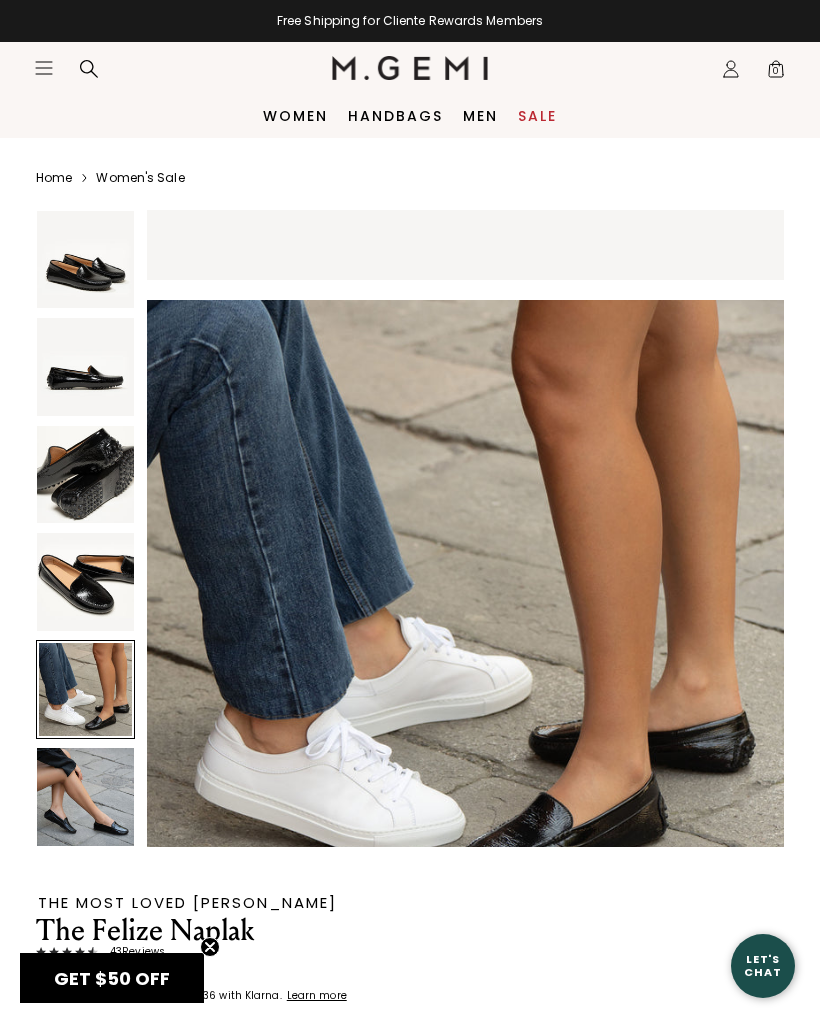 scroll, scrollTop: 2626, scrollLeft: 0, axis: vertical 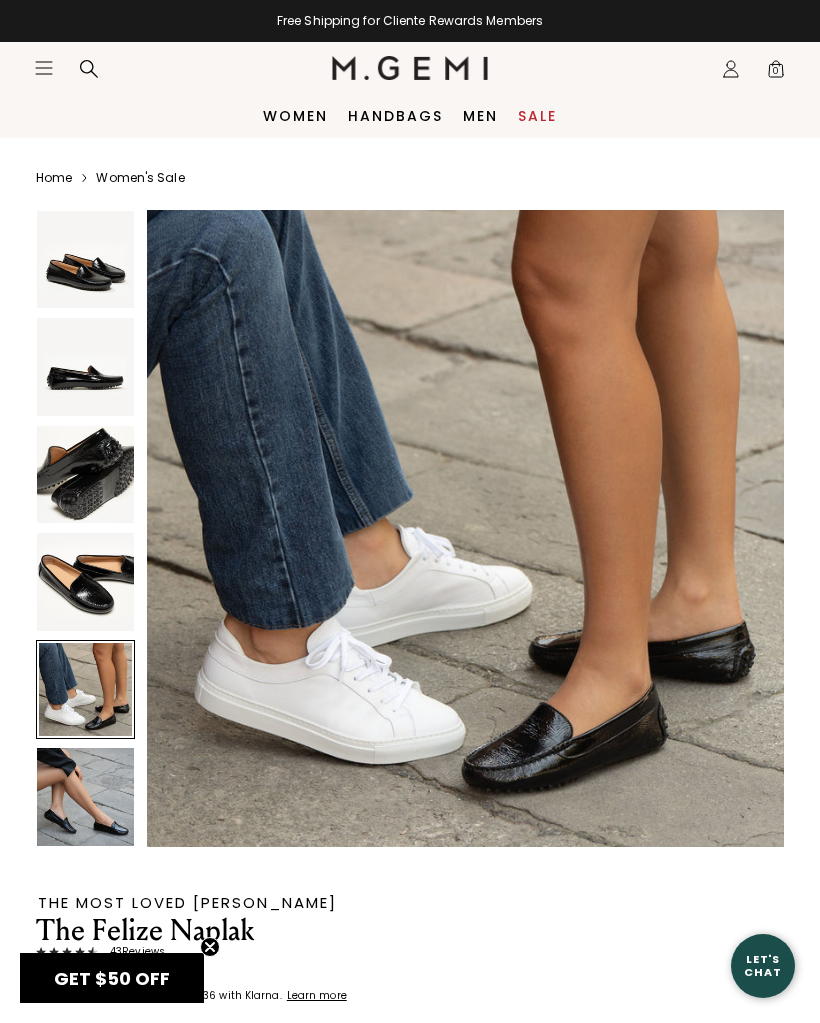 click at bounding box center [85, 796] 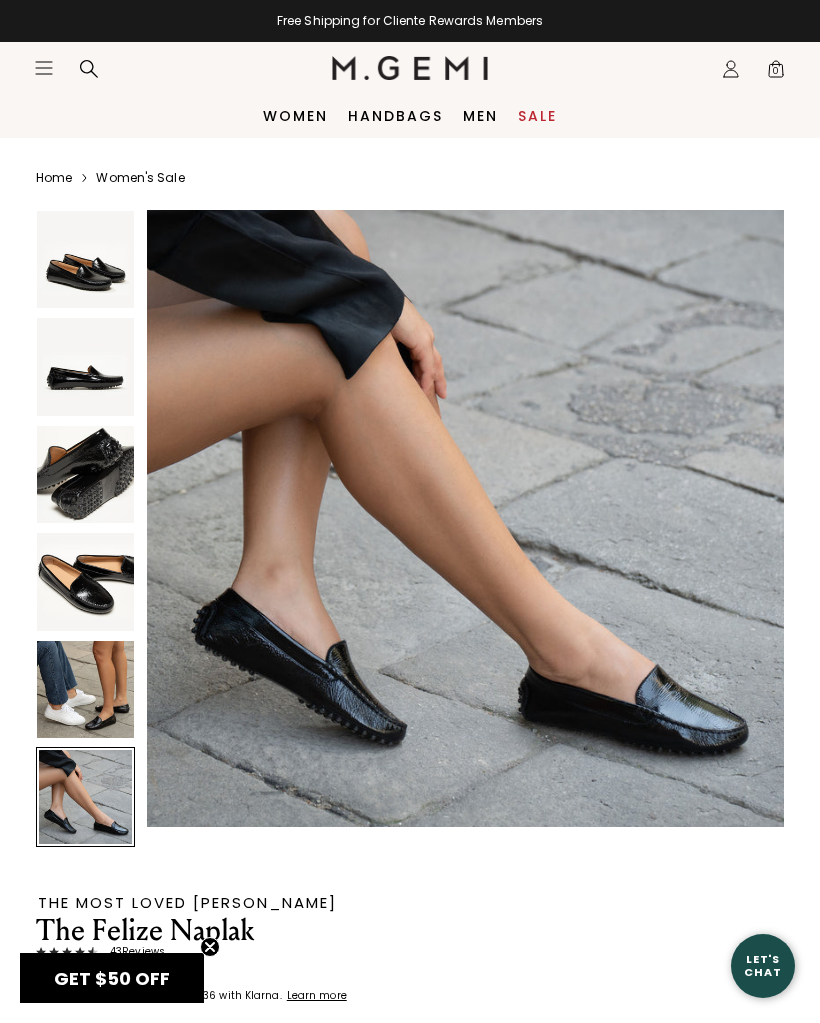 scroll, scrollTop: 3302, scrollLeft: 0, axis: vertical 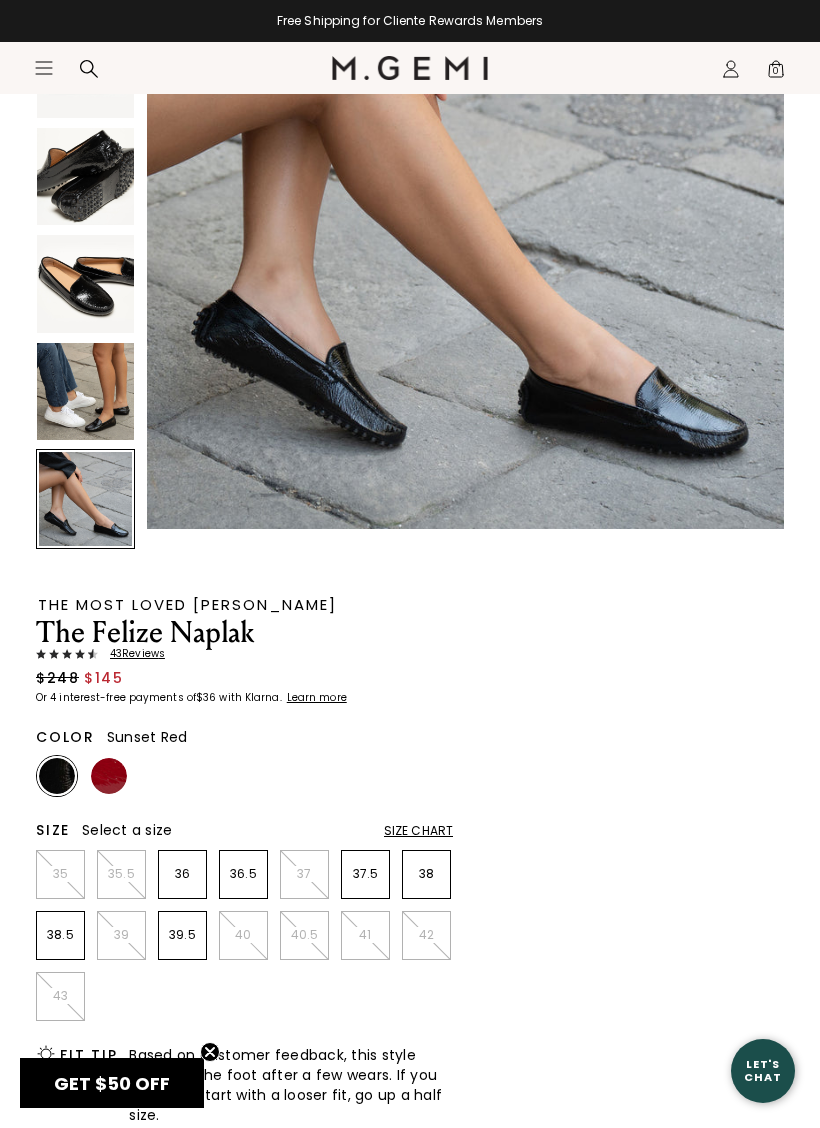 click at bounding box center [109, 776] 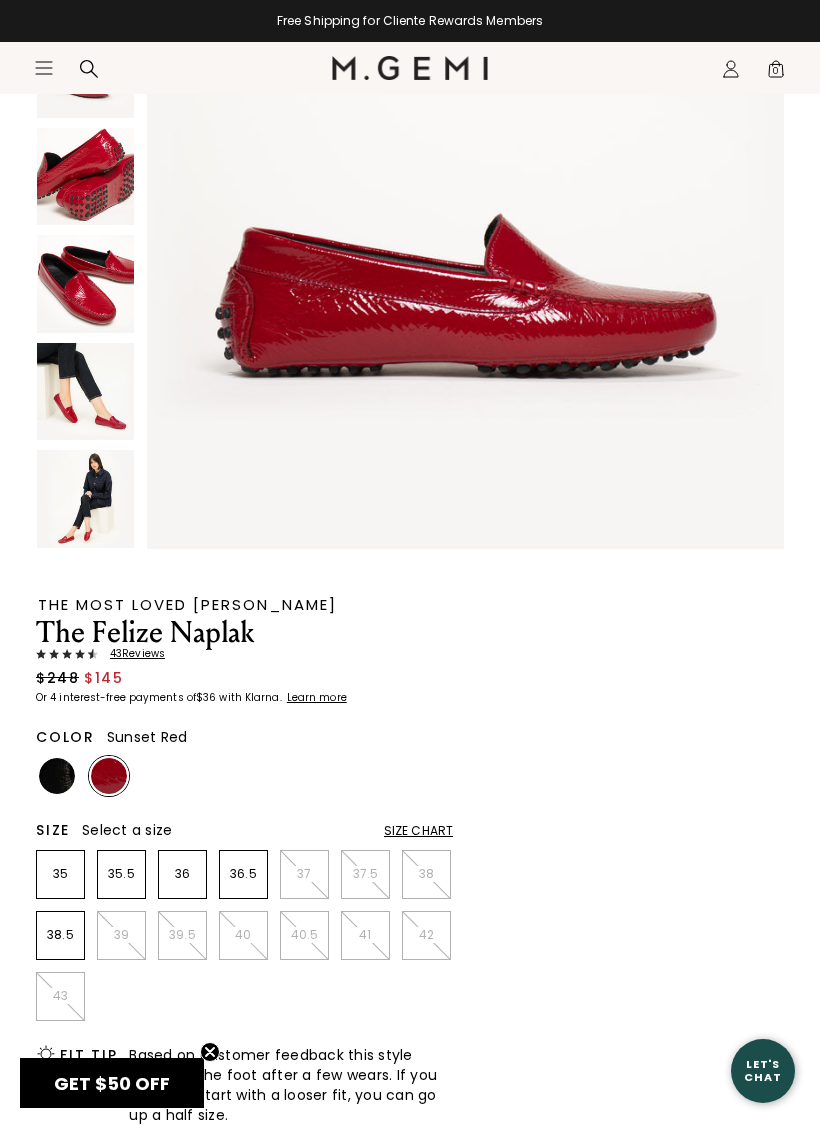 click at bounding box center (85, 391) 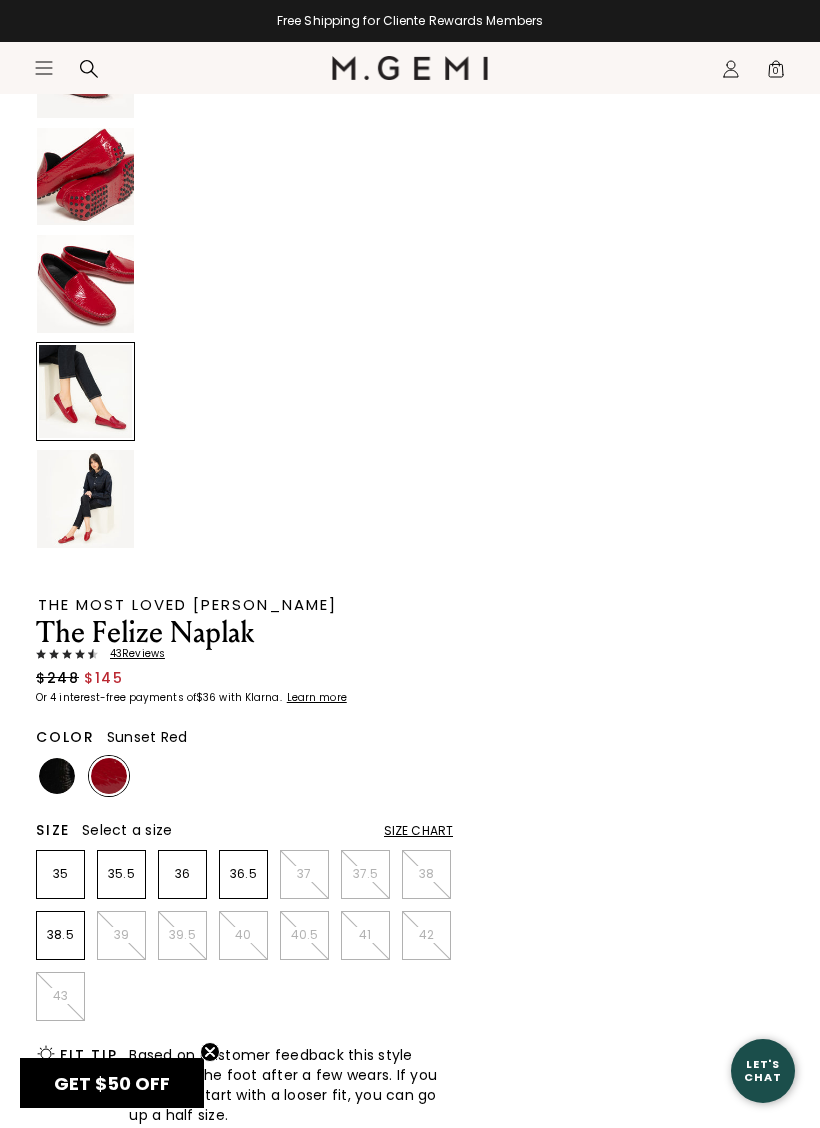 scroll, scrollTop: 2626, scrollLeft: 0, axis: vertical 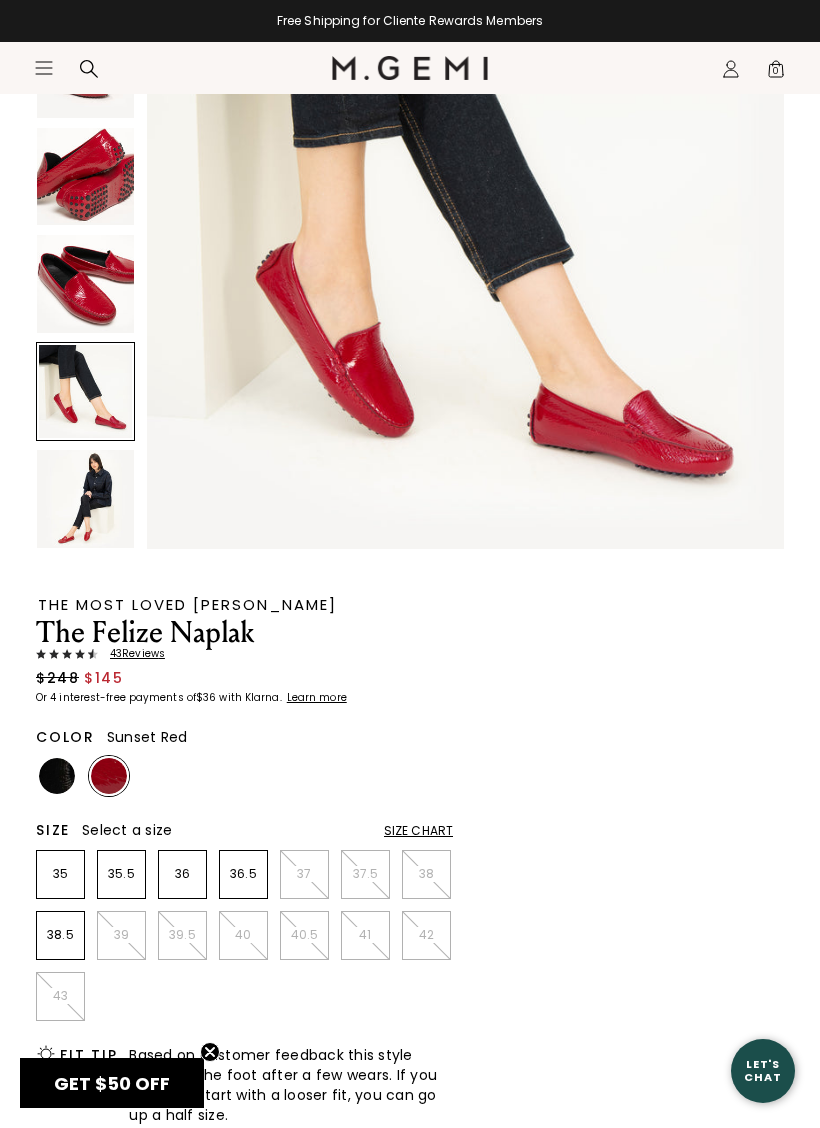 click at bounding box center (85, 498) 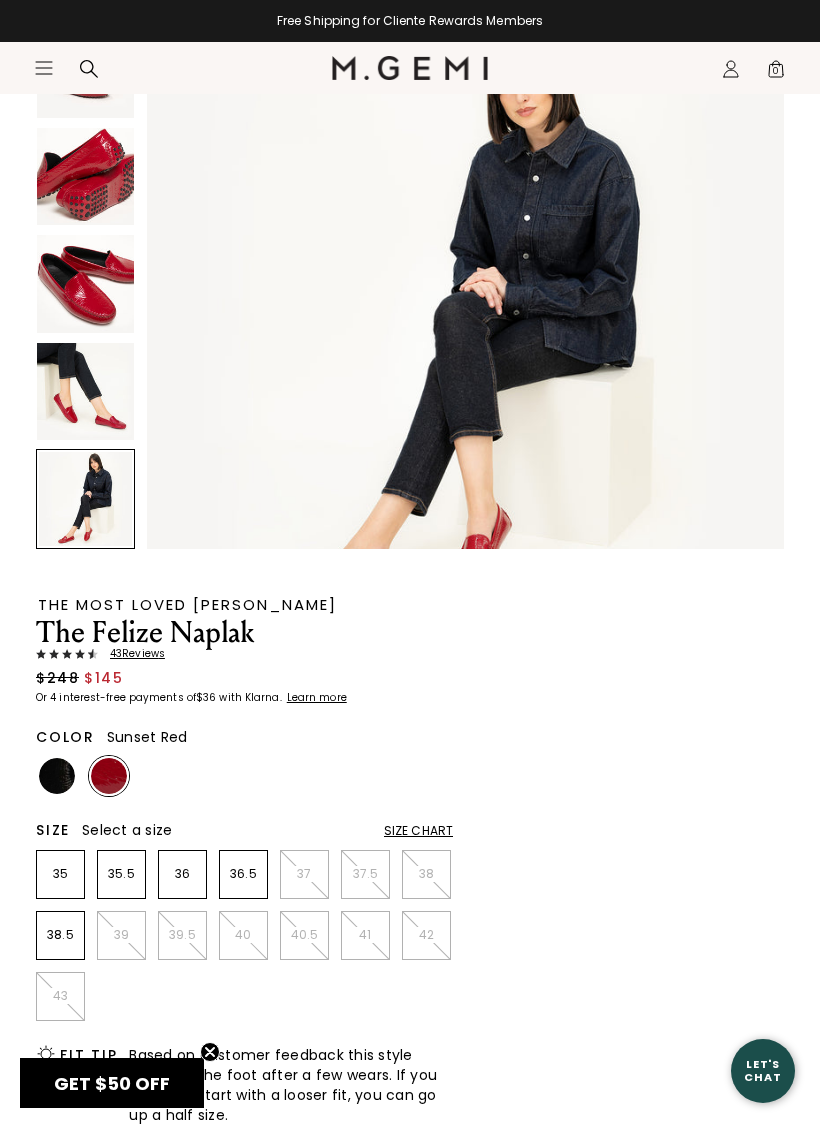 scroll, scrollTop: 3283, scrollLeft: 0, axis: vertical 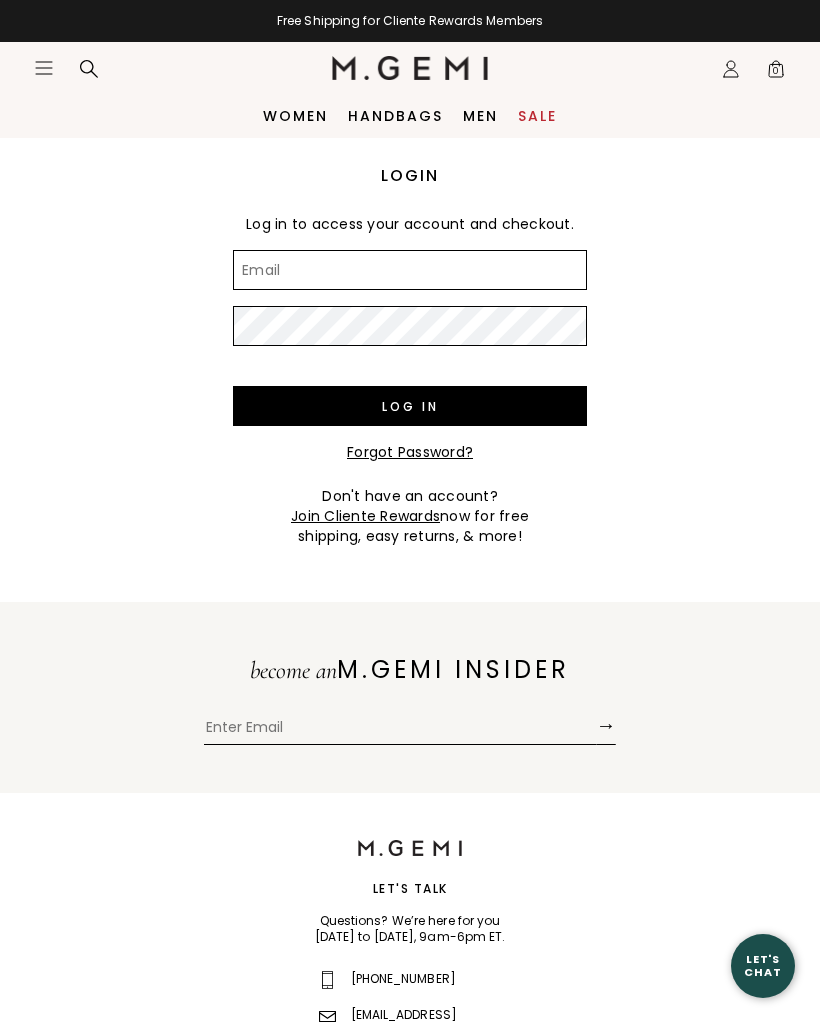 click on "Email" at bounding box center [410, 270] 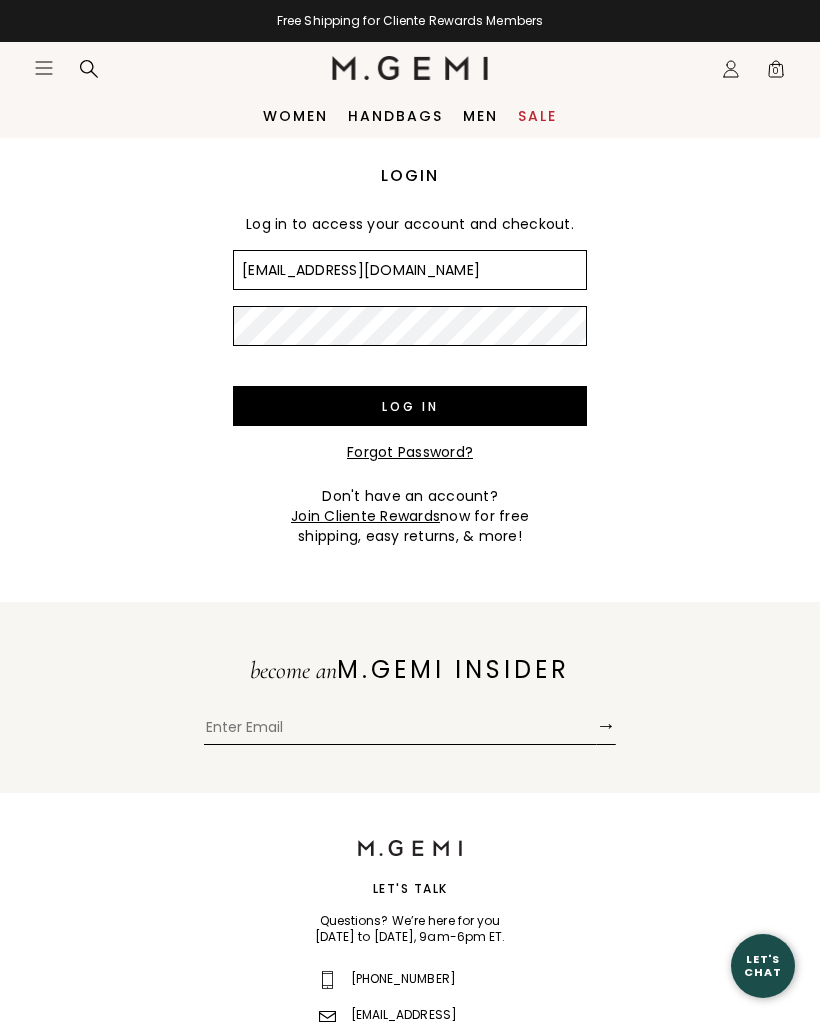 type on "[EMAIL_ADDRESS][DOMAIN_NAME]" 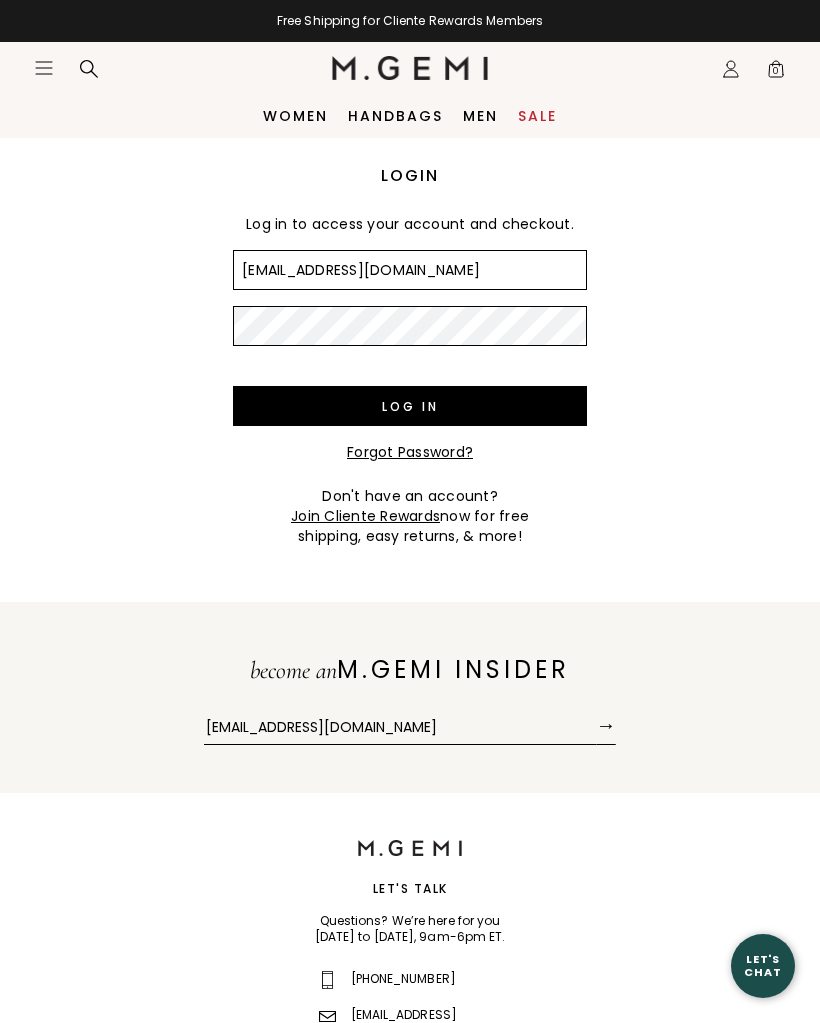 scroll, scrollTop: 0, scrollLeft: 0, axis: both 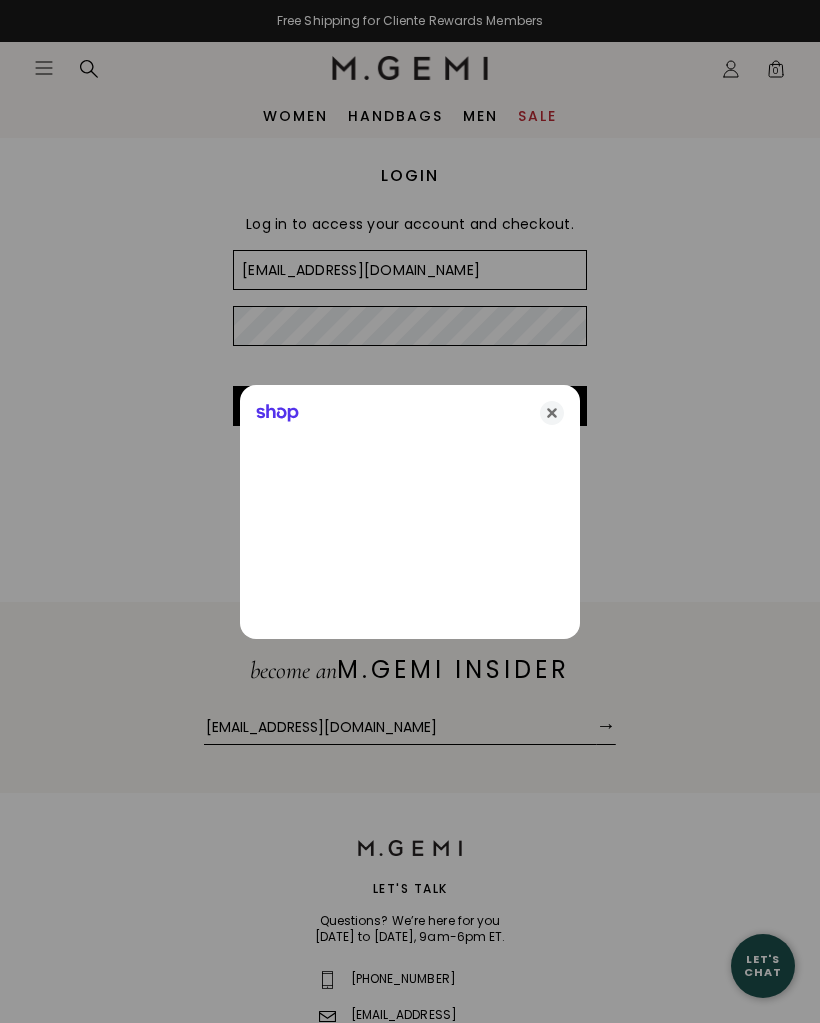 click at bounding box center (410, 511) 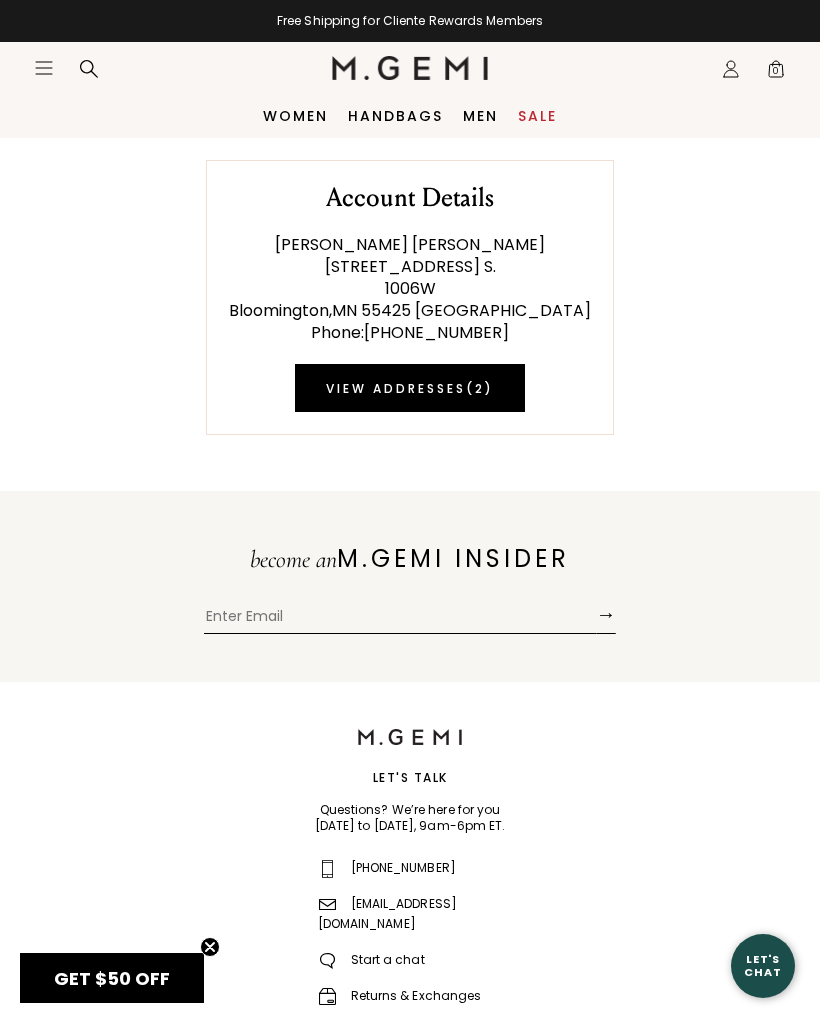 scroll, scrollTop: 0, scrollLeft: 0, axis: both 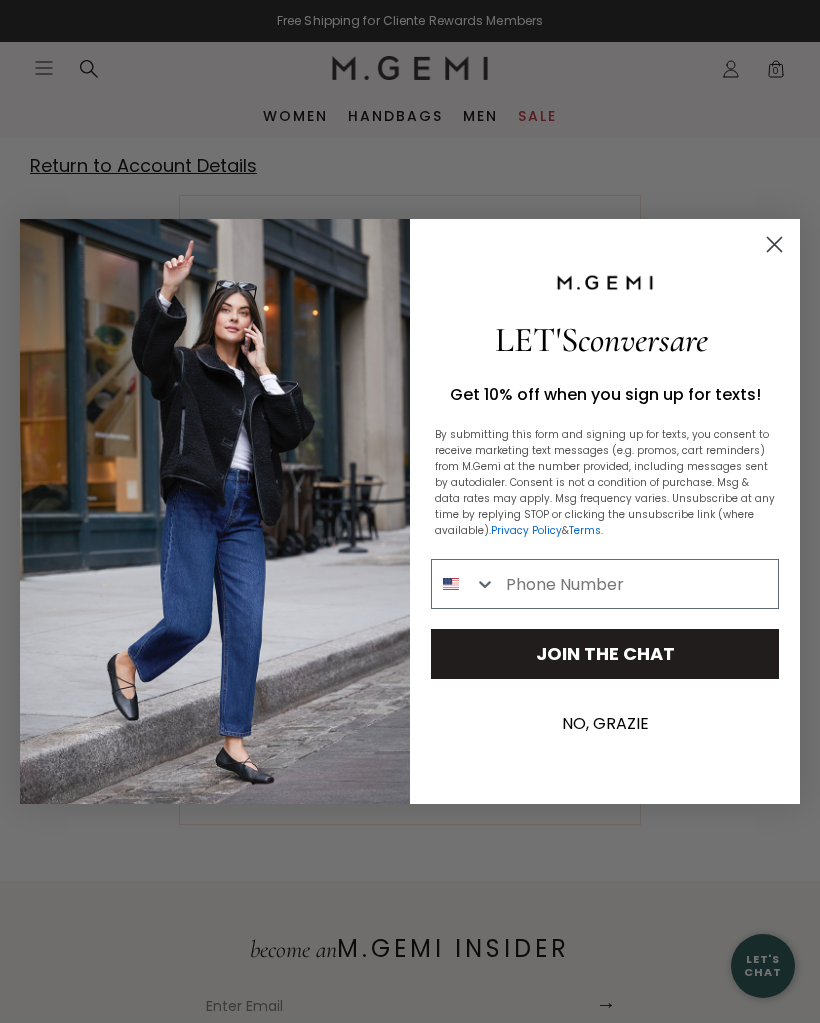 click on "NO, GRAZIE" at bounding box center (605, 724) 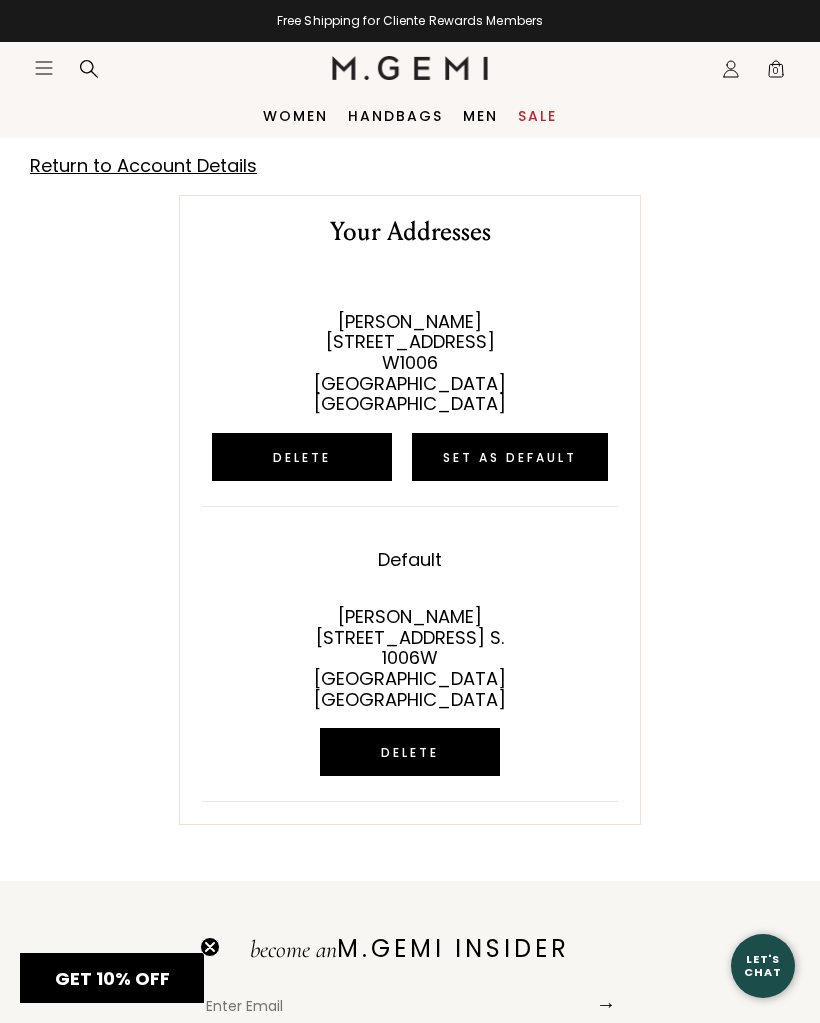 click on "Delete" at bounding box center (302, 457) 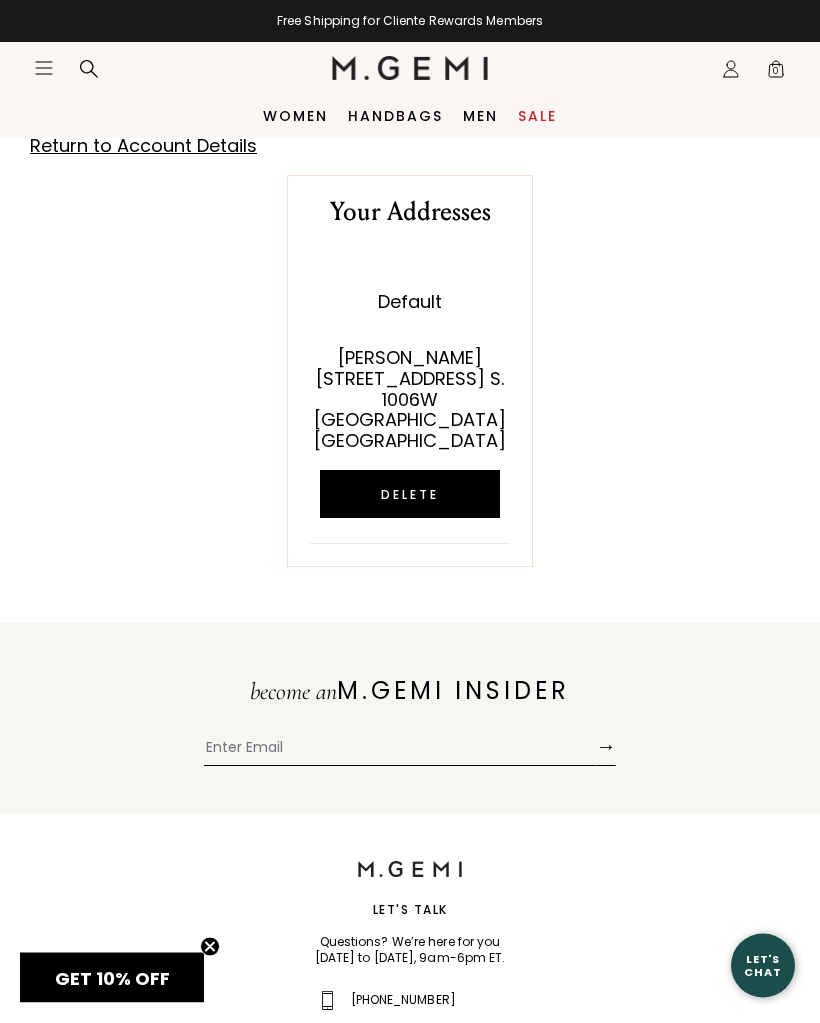 scroll, scrollTop: 0, scrollLeft: 0, axis: both 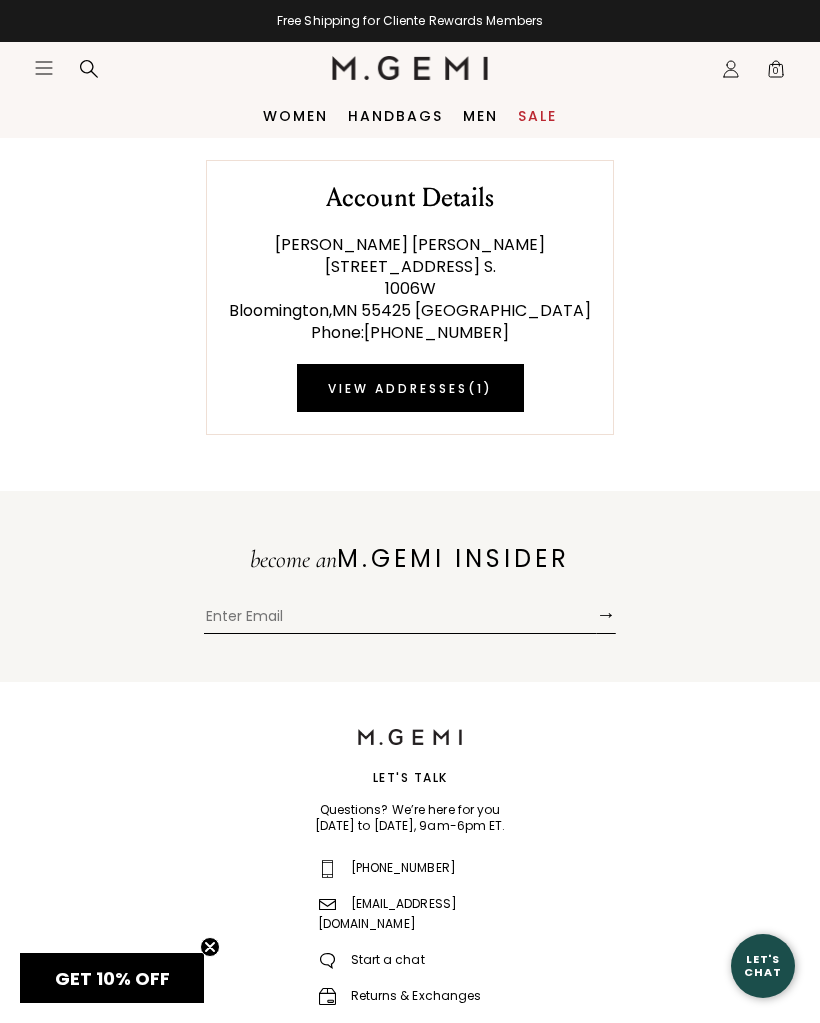 click on "Sale" at bounding box center (537, 116) 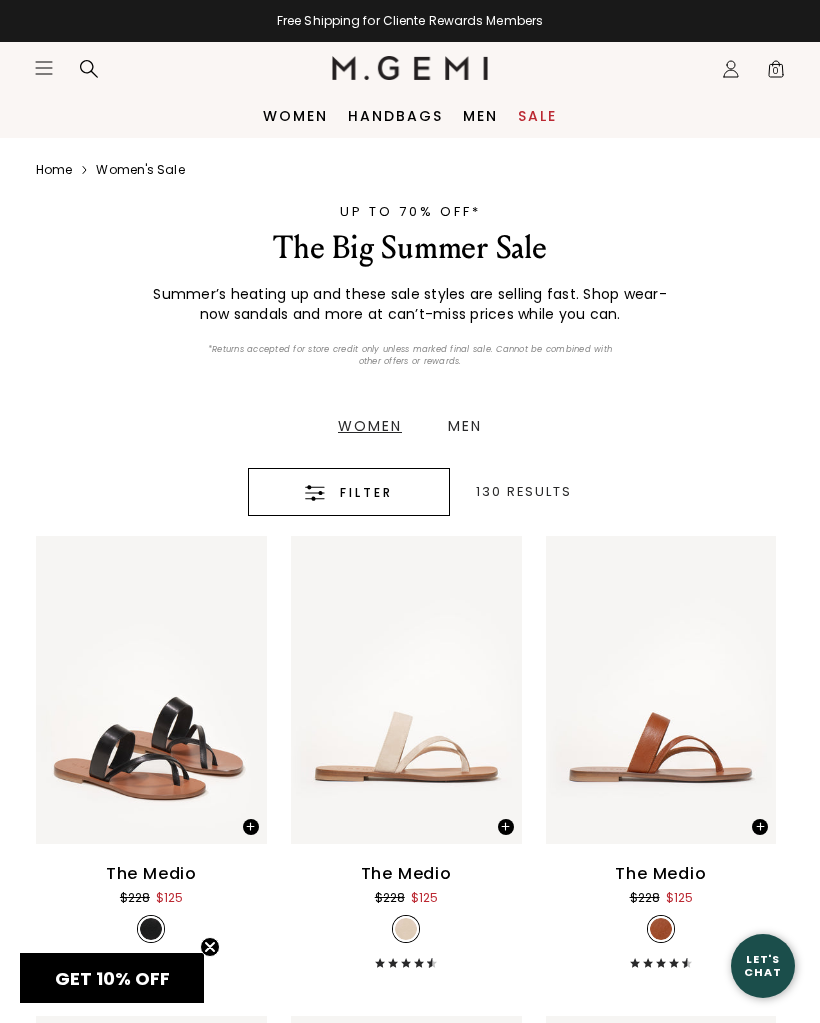 scroll, scrollTop: 0, scrollLeft: 0, axis: both 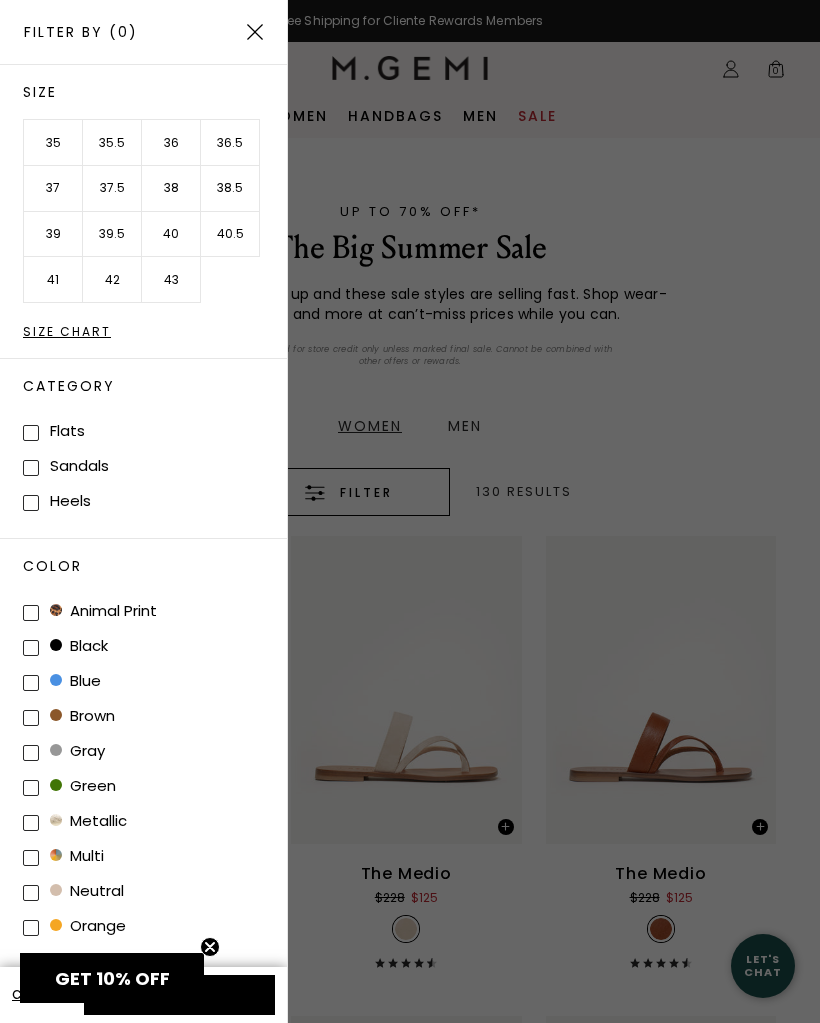 click on "36" at bounding box center [171, 143] 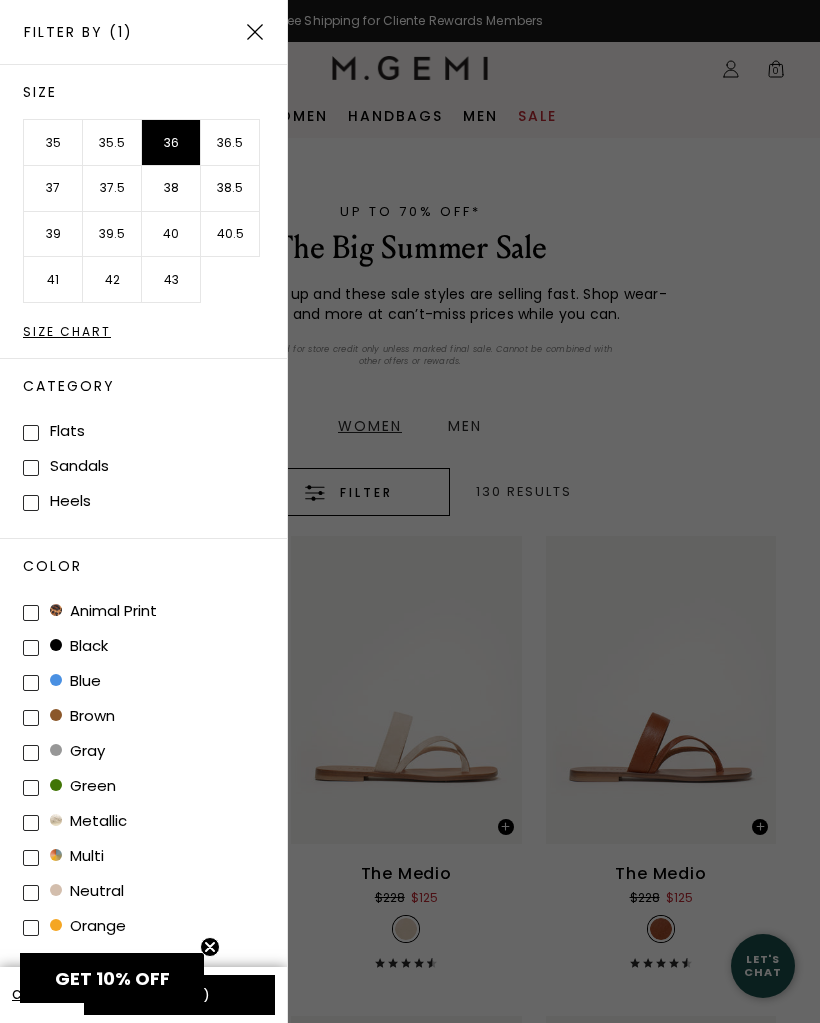click on "36.5" at bounding box center (230, 143) 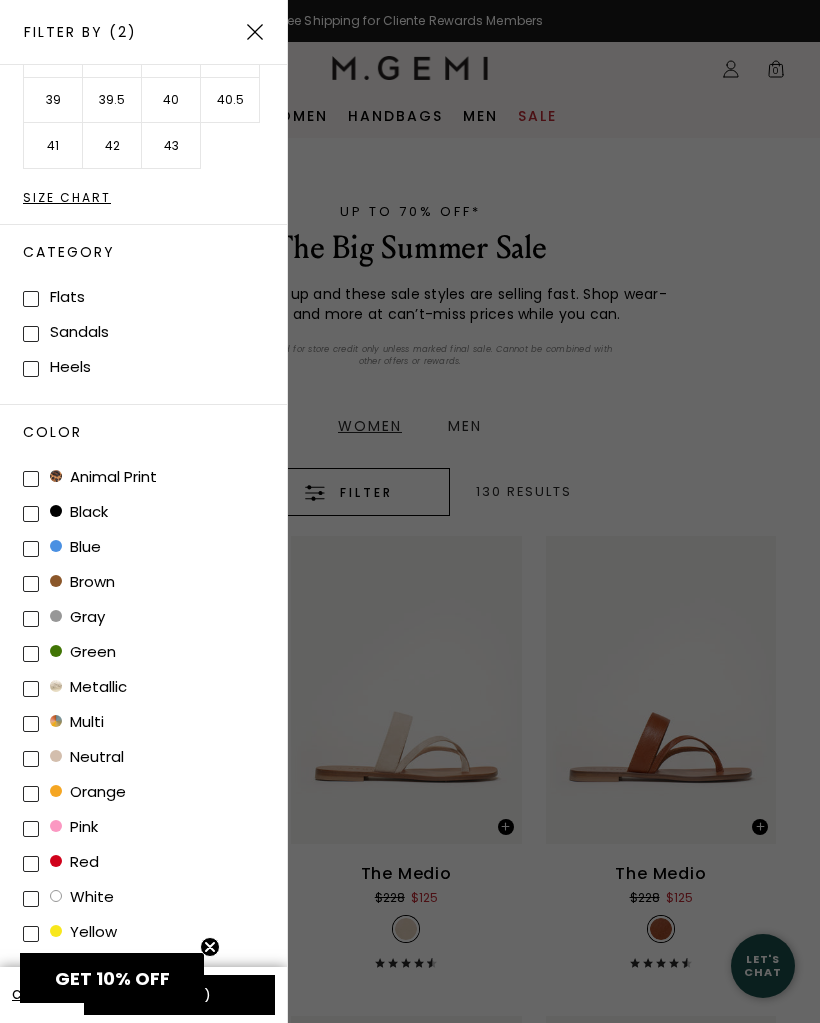 scroll, scrollTop: 133, scrollLeft: 0, axis: vertical 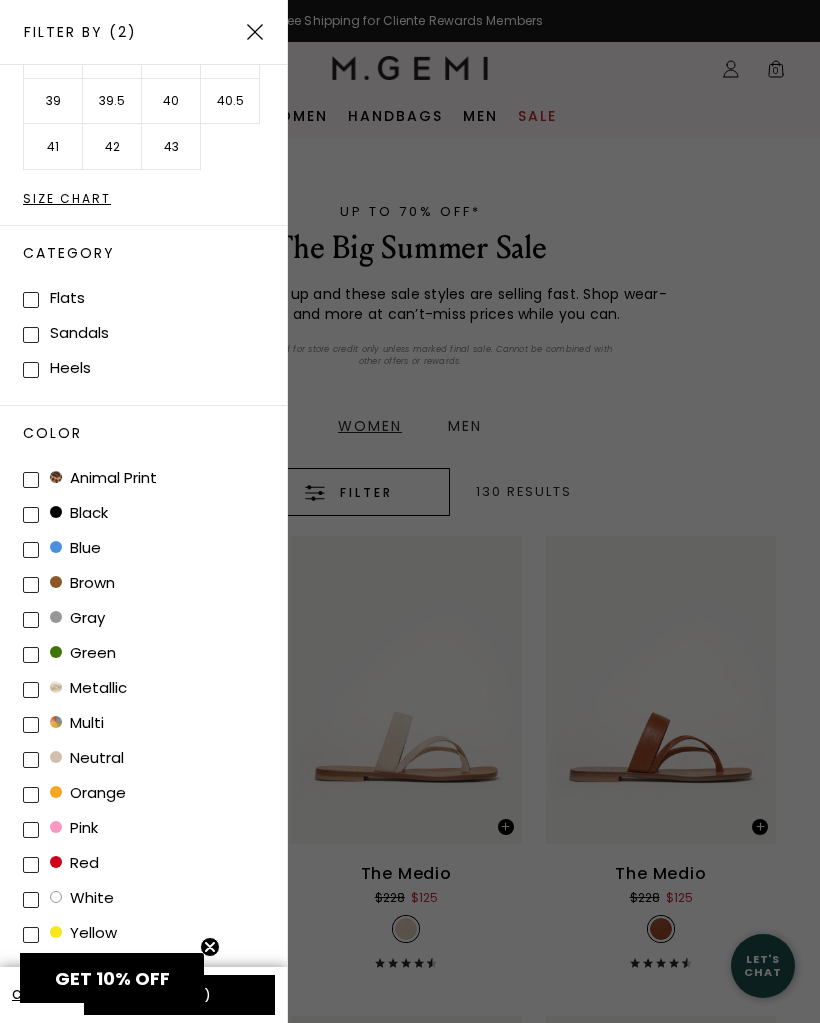 click on "Apply (2)" at bounding box center (179, 995) 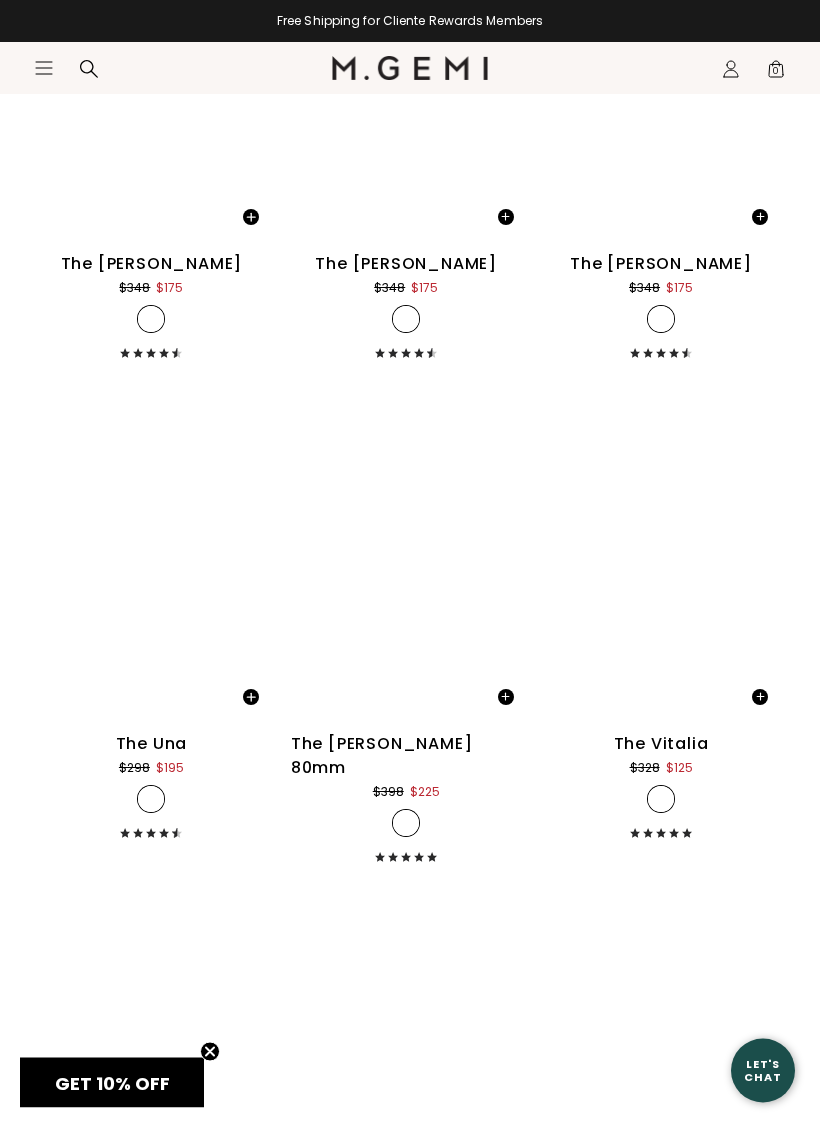 scroll, scrollTop: 15527, scrollLeft: 0, axis: vertical 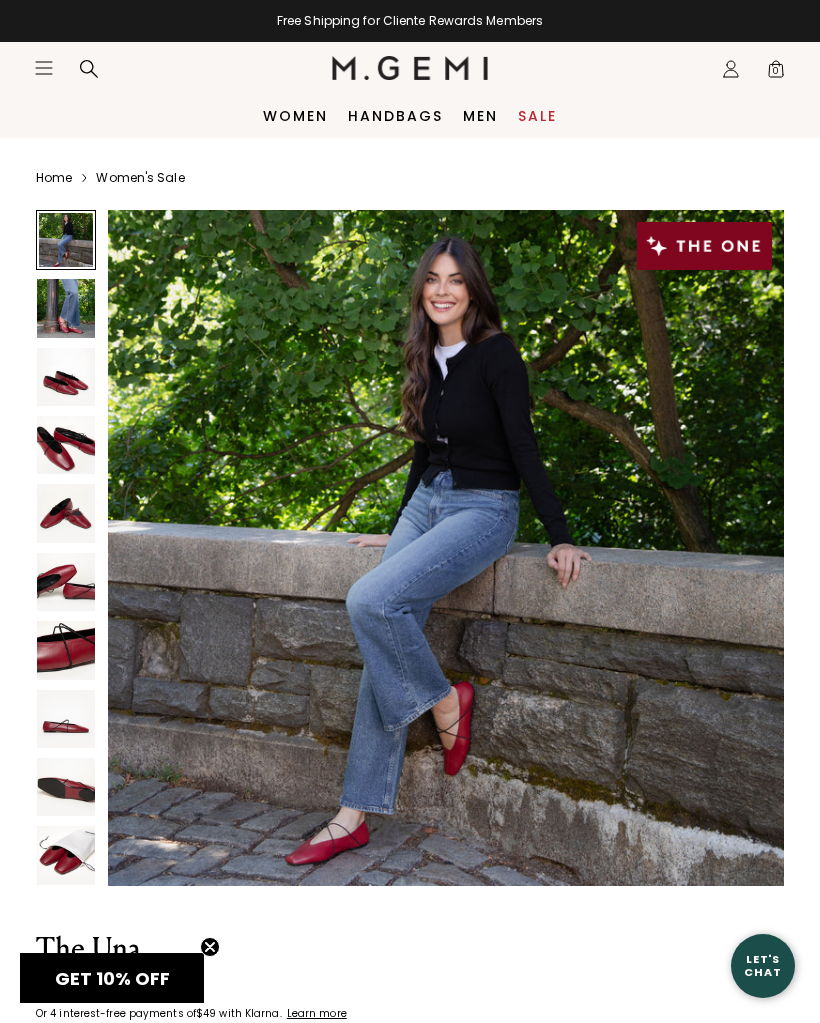 click at bounding box center (66, 240) 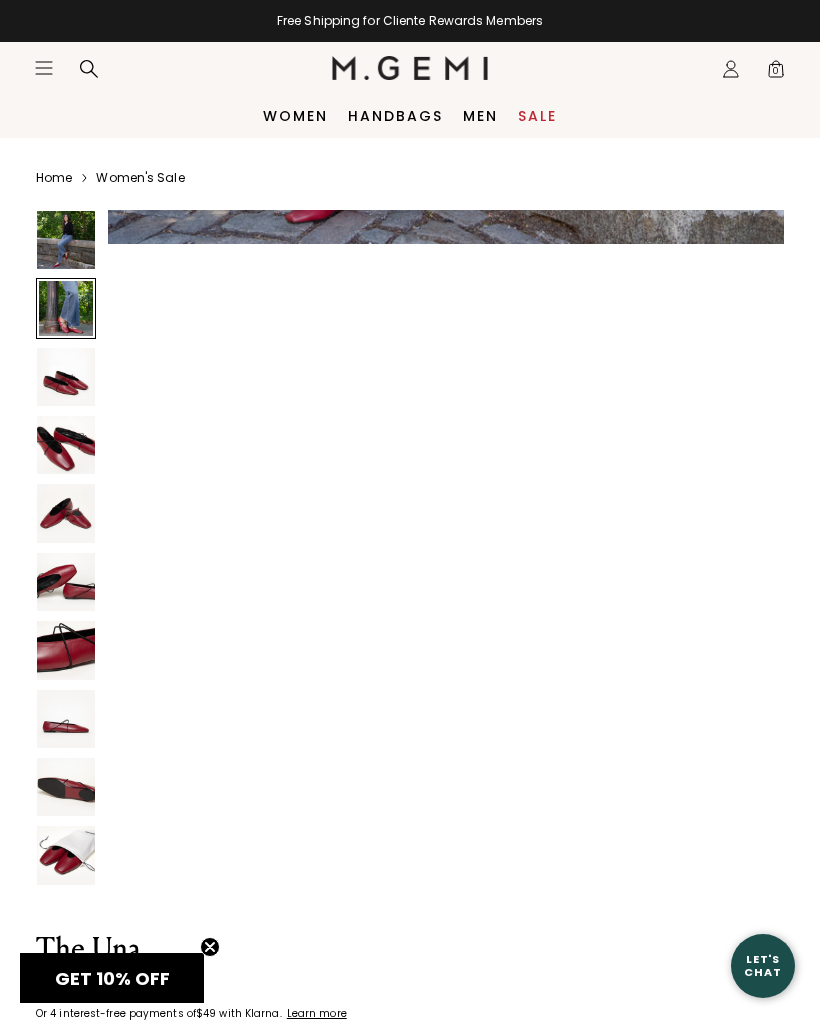 scroll, scrollTop: 696, scrollLeft: 0, axis: vertical 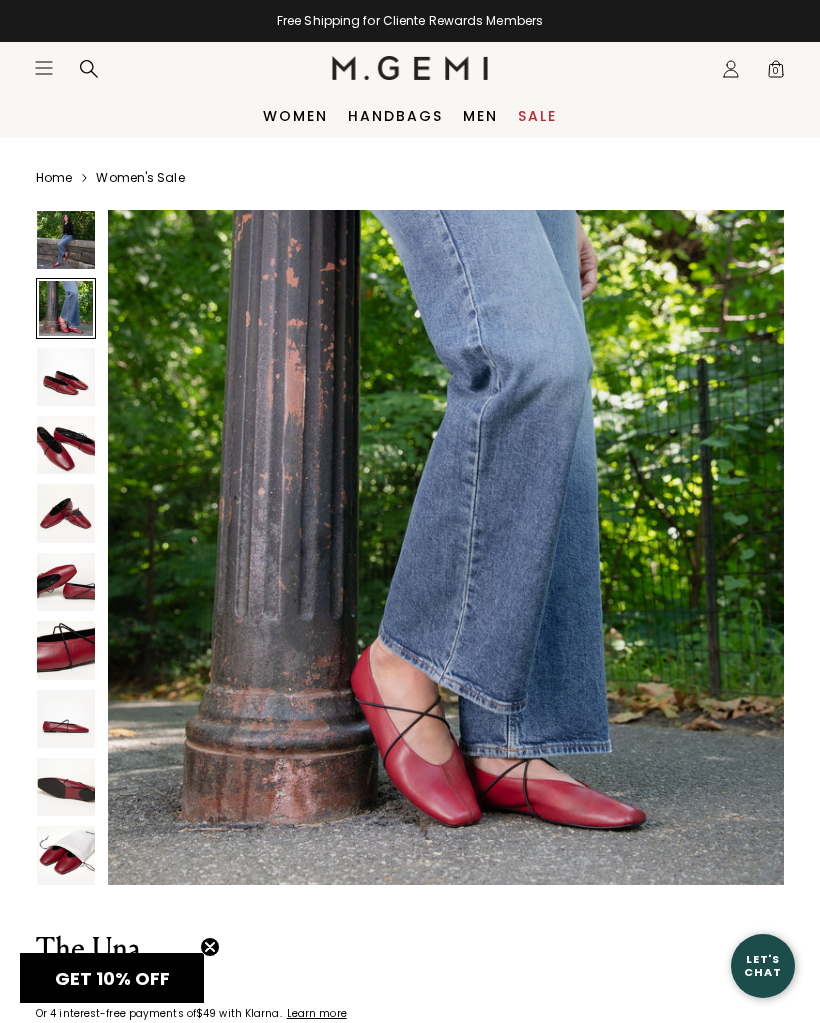 click at bounding box center [66, 377] 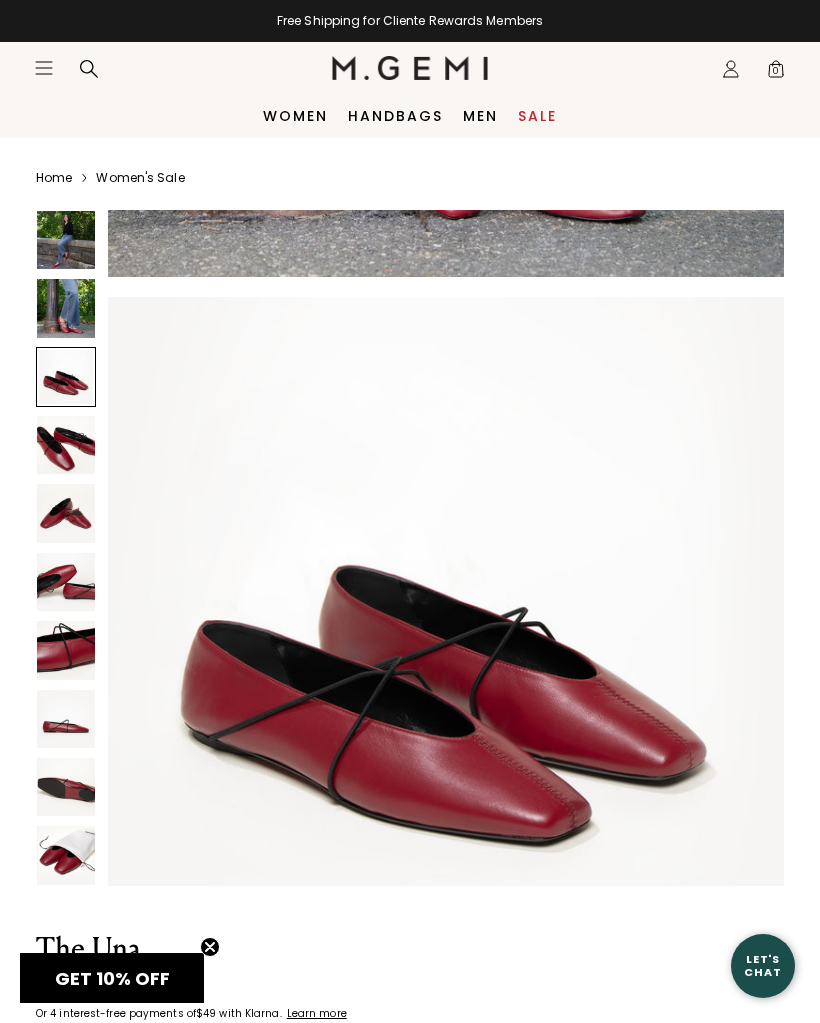 scroll, scrollTop: 1391, scrollLeft: 0, axis: vertical 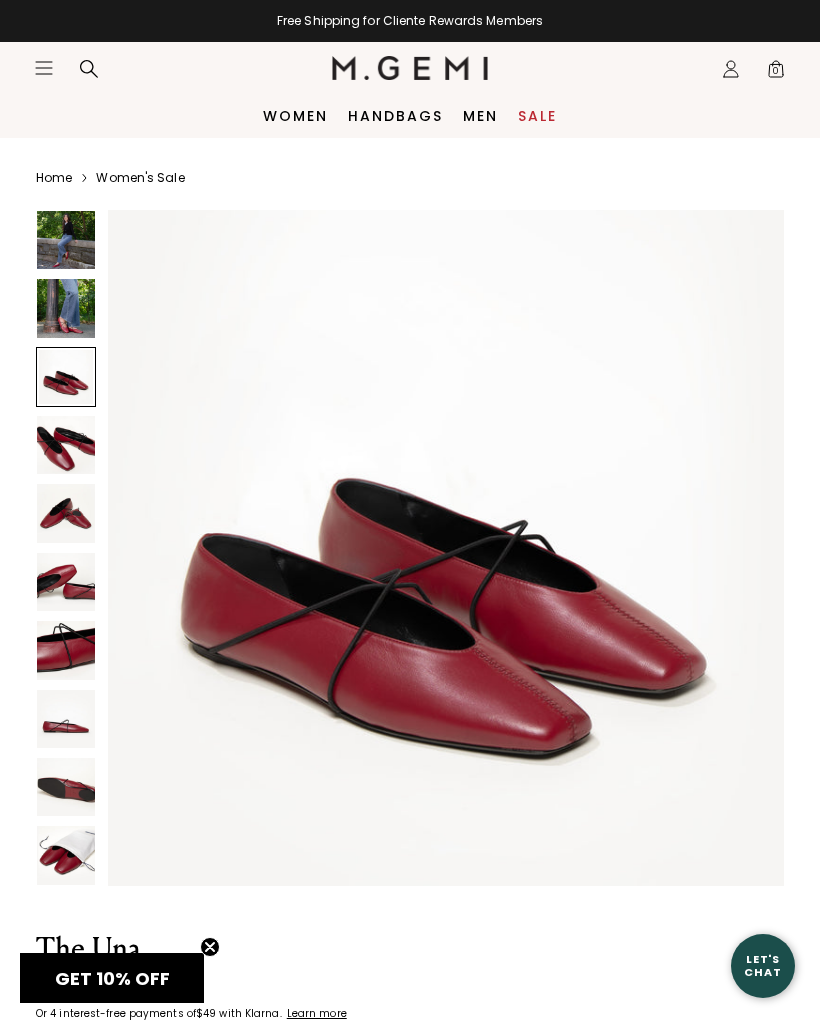 click at bounding box center [66, 445] 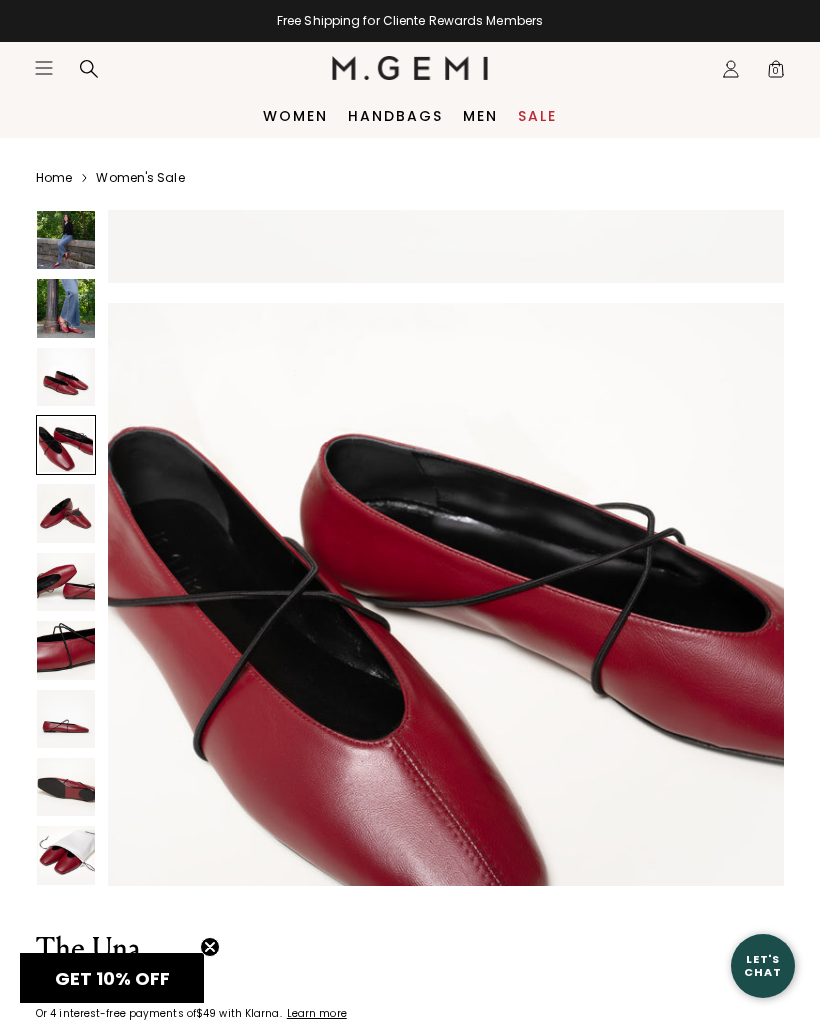 scroll, scrollTop: 2087, scrollLeft: 0, axis: vertical 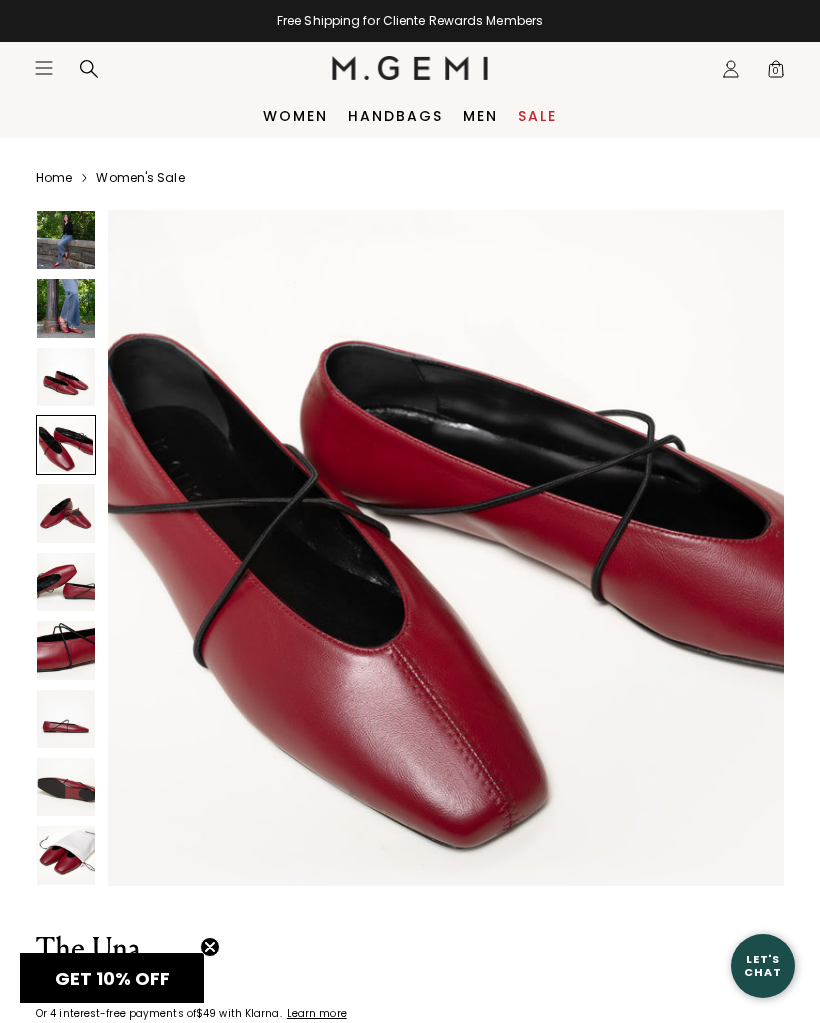 click at bounding box center (66, 513) 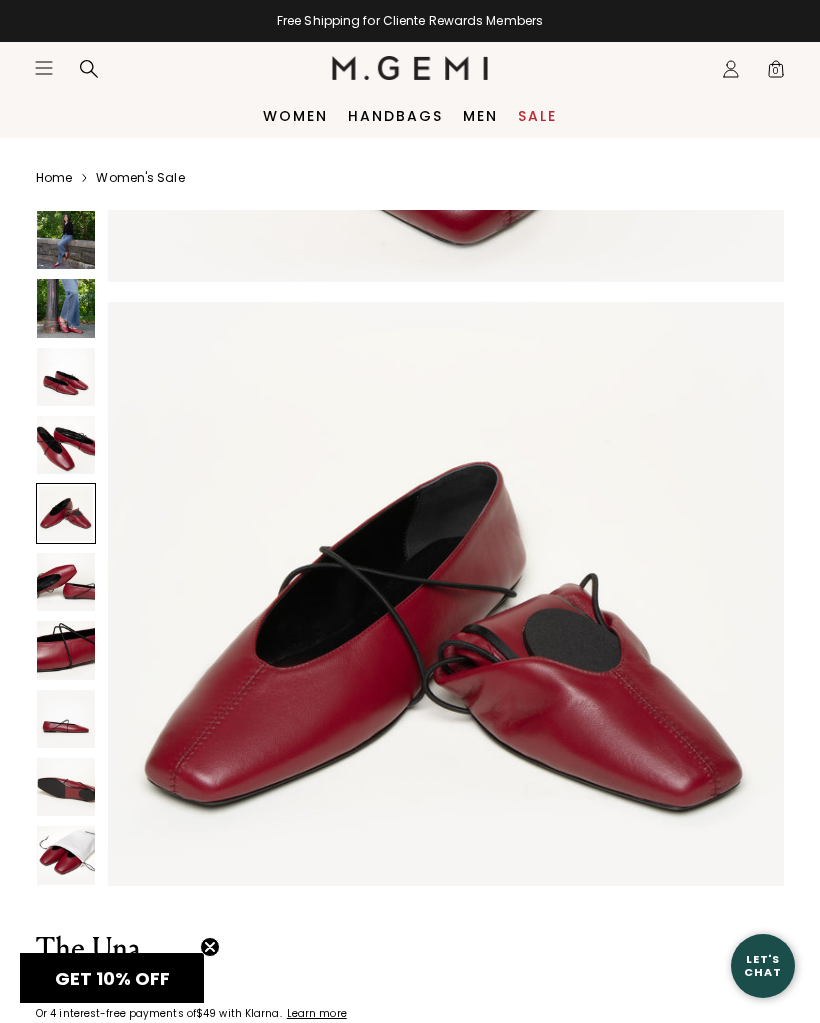scroll, scrollTop: 2783, scrollLeft: 0, axis: vertical 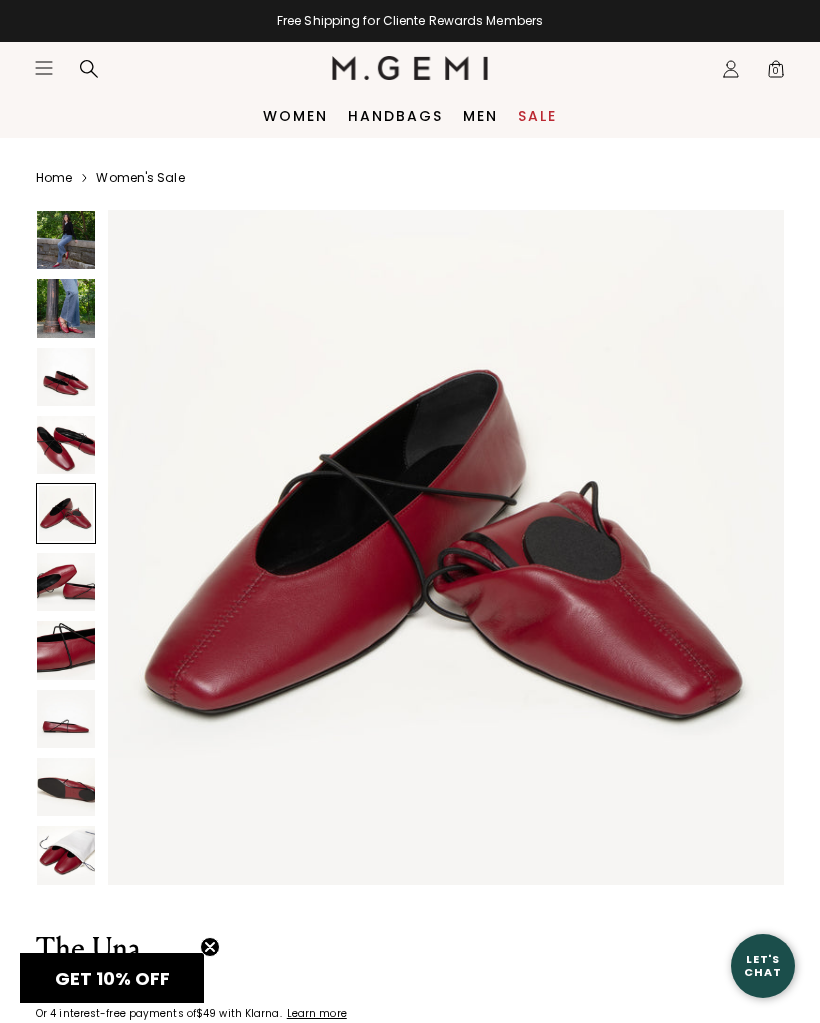 click at bounding box center [66, 582] 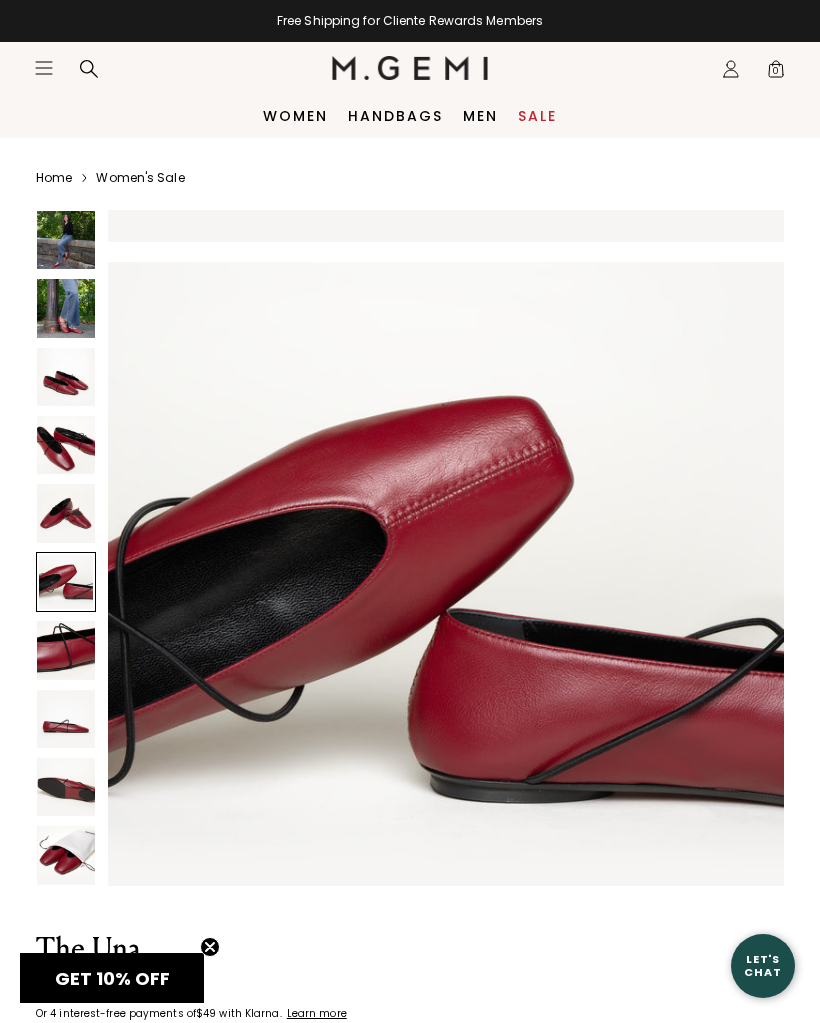 scroll, scrollTop: 3478, scrollLeft: 0, axis: vertical 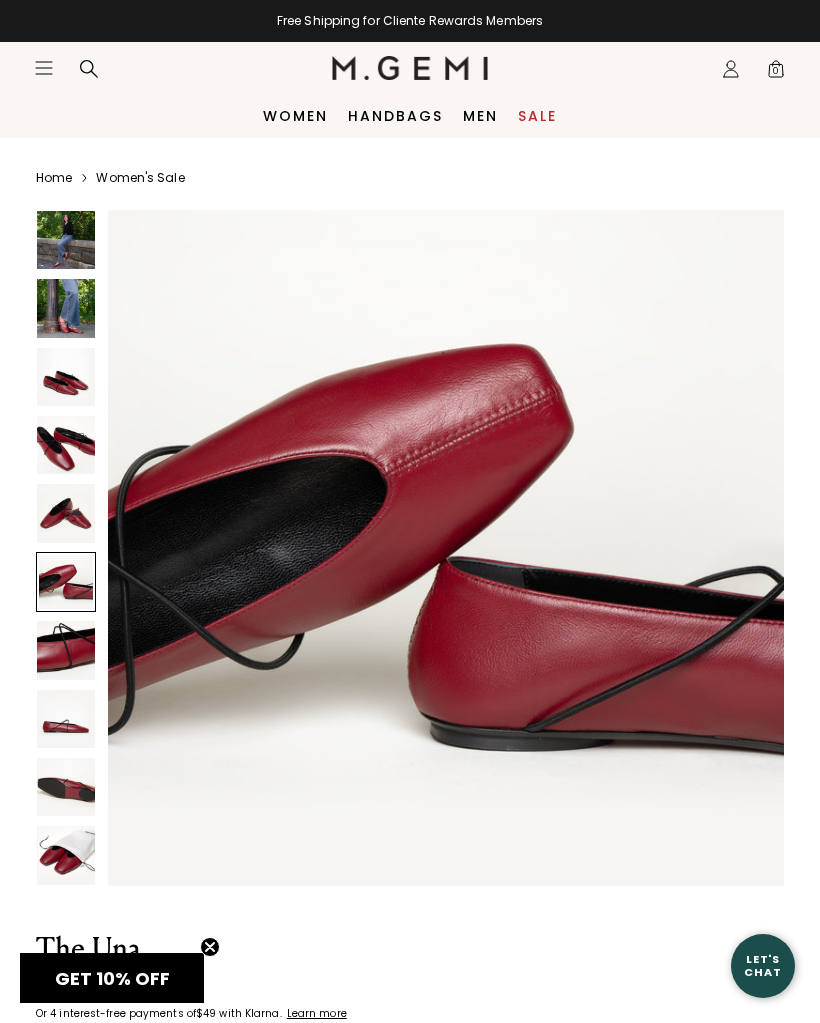 click at bounding box center [66, 650] 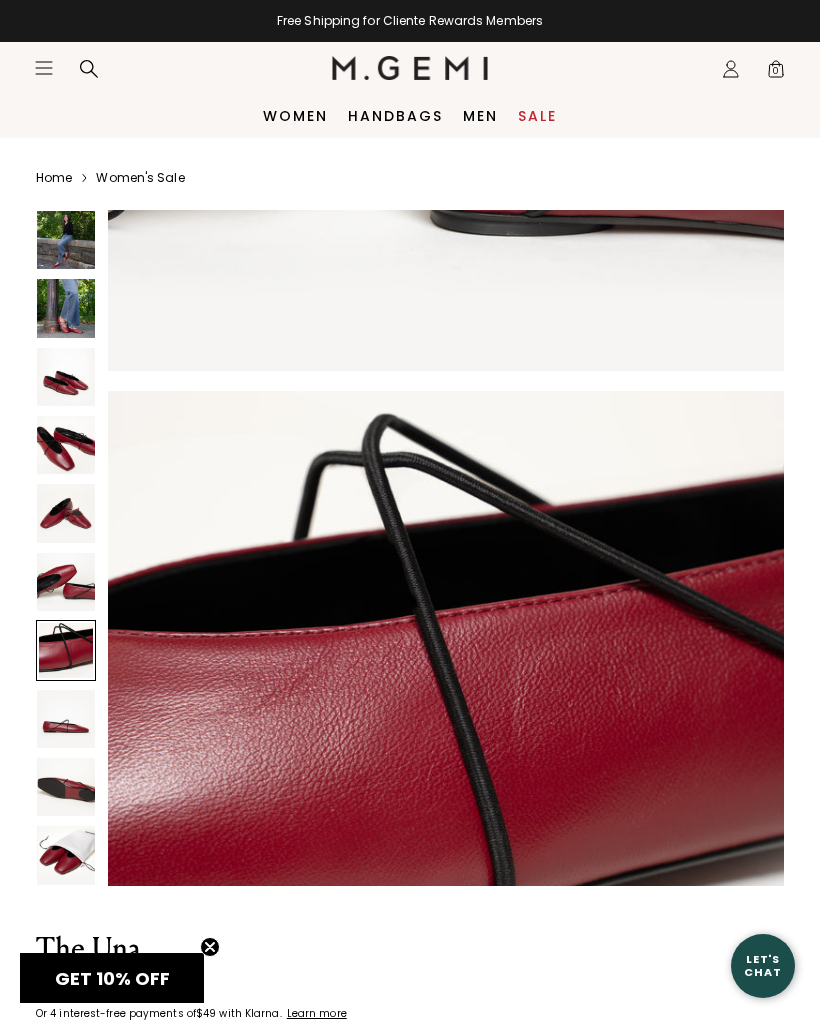scroll, scrollTop: 4174, scrollLeft: 0, axis: vertical 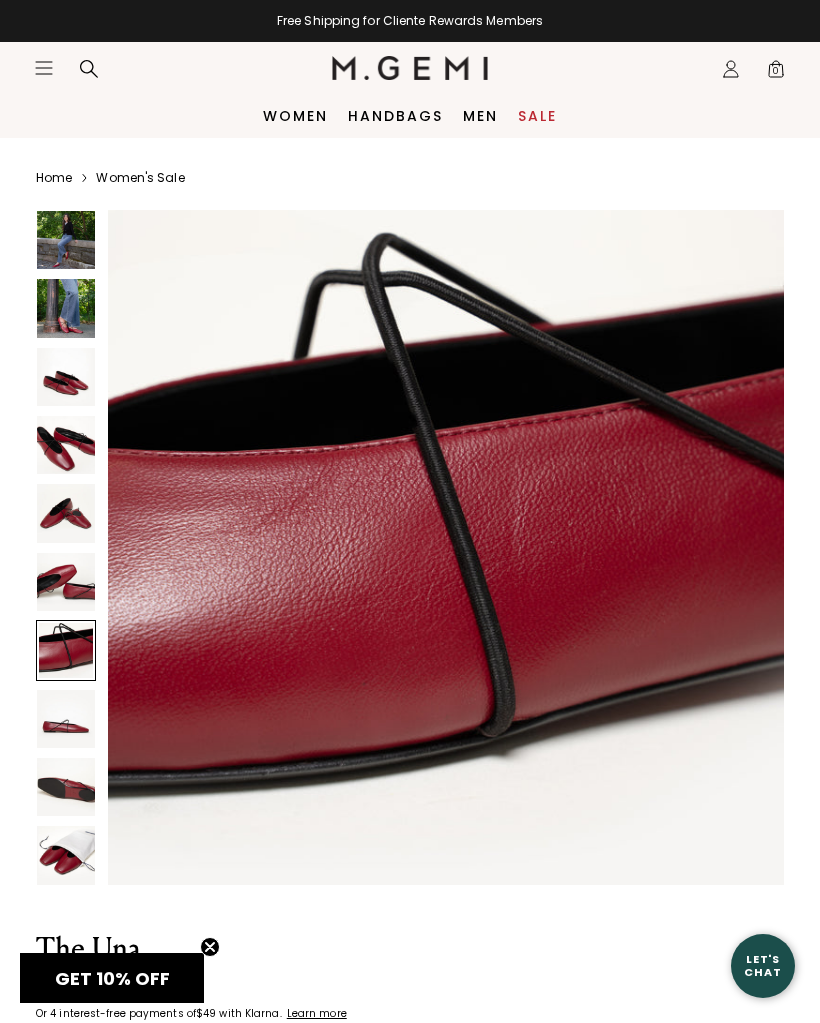 click at bounding box center (66, 719) 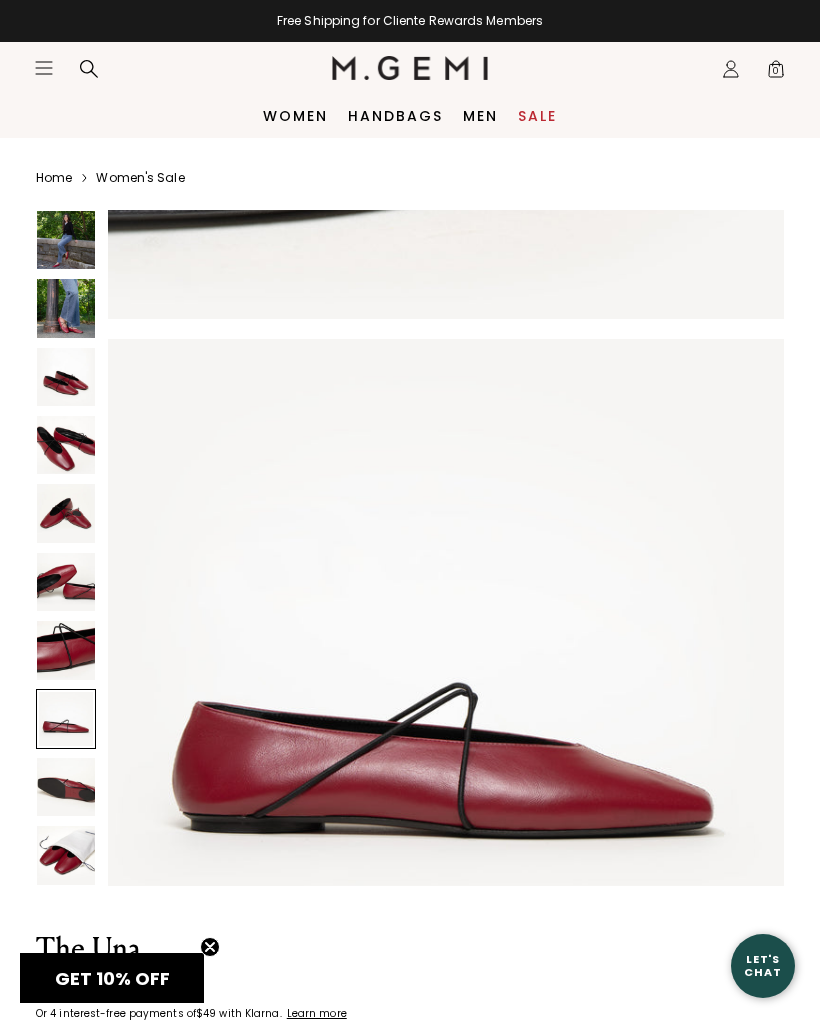 scroll, scrollTop: 4869, scrollLeft: 0, axis: vertical 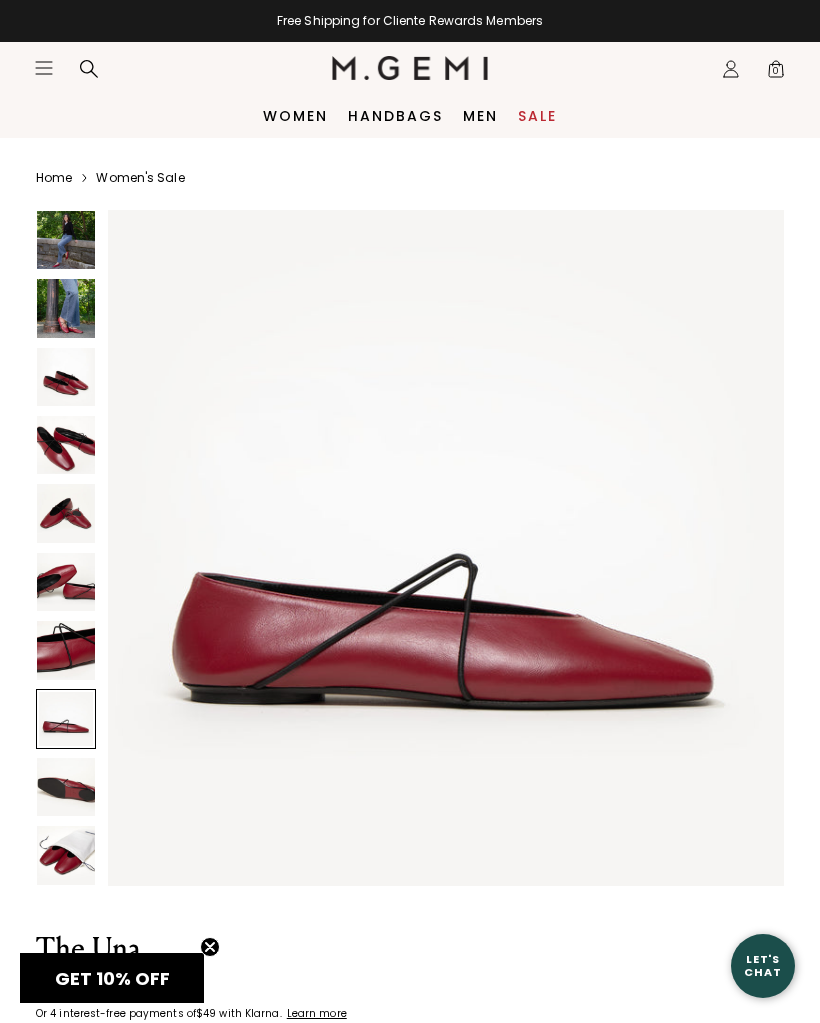 click at bounding box center (66, 787) 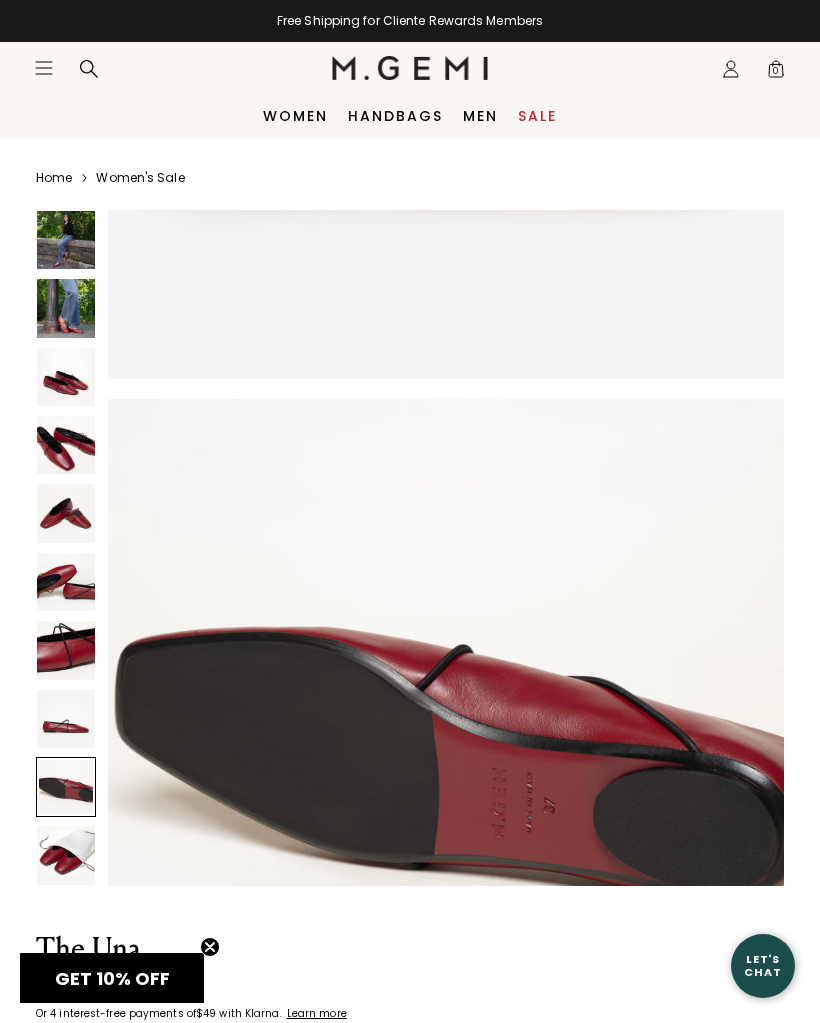 scroll, scrollTop: 5565, scrollLeft: 0, axis: vertical 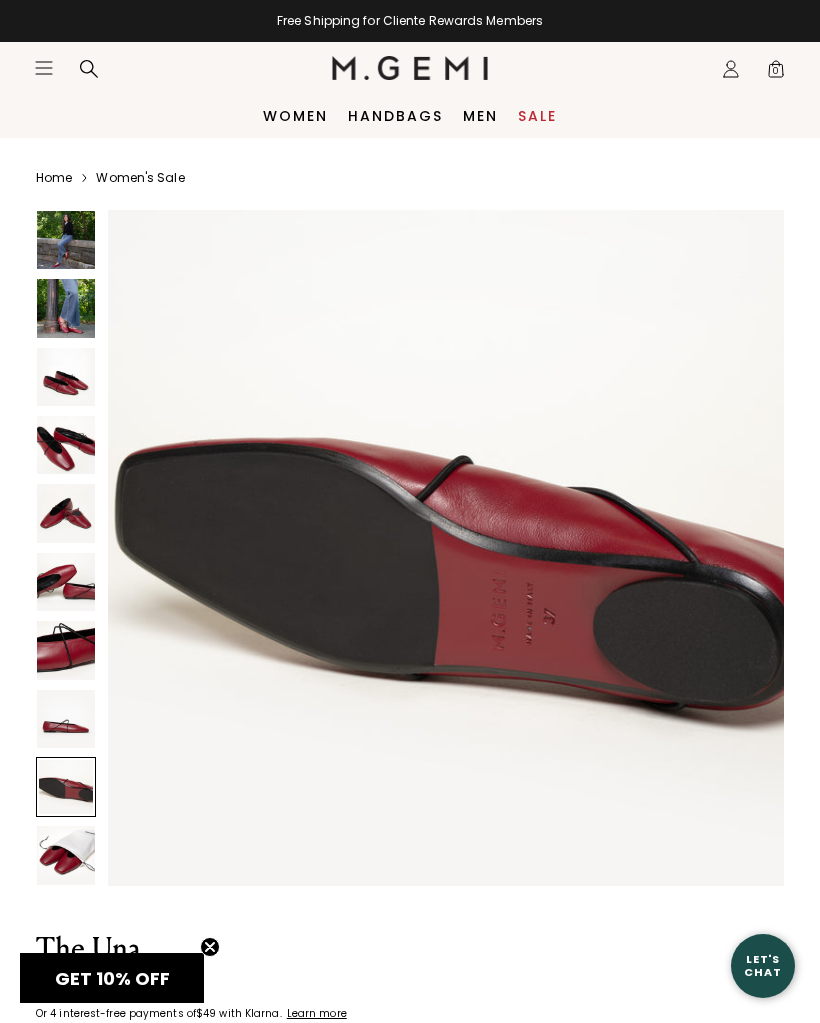 click at bounding box center [66, 855] 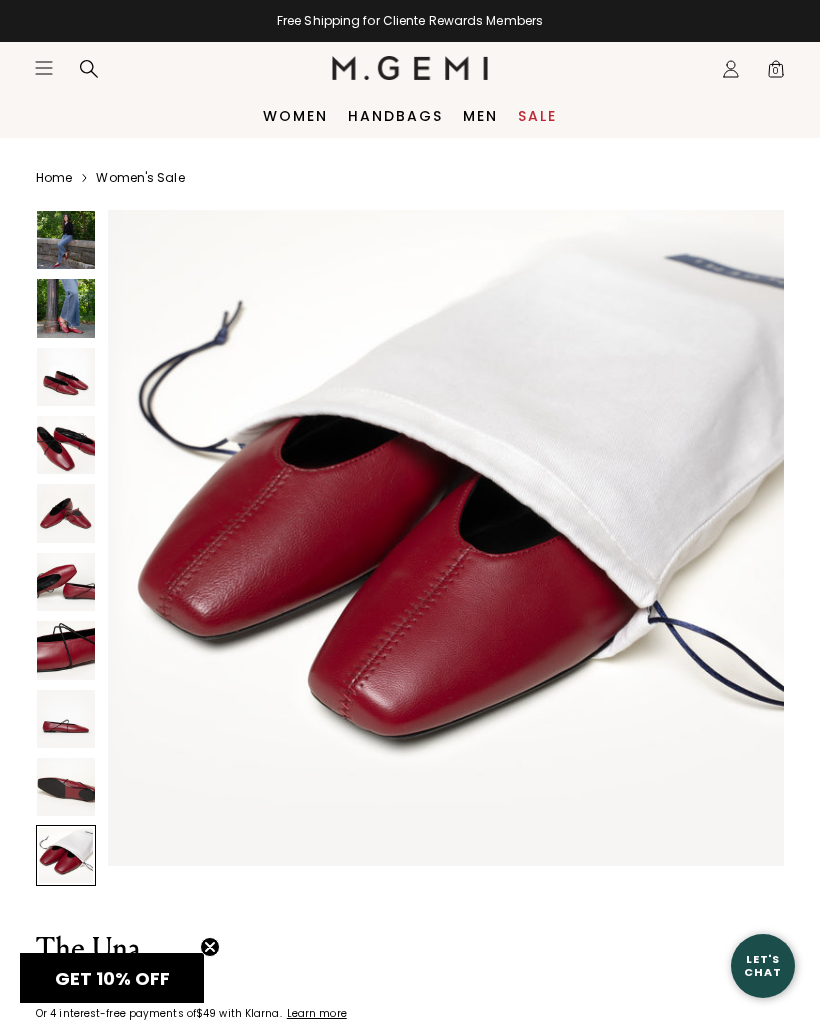 scroll, scrollTop: 6280, scrollLeft: 0, axis: vertical 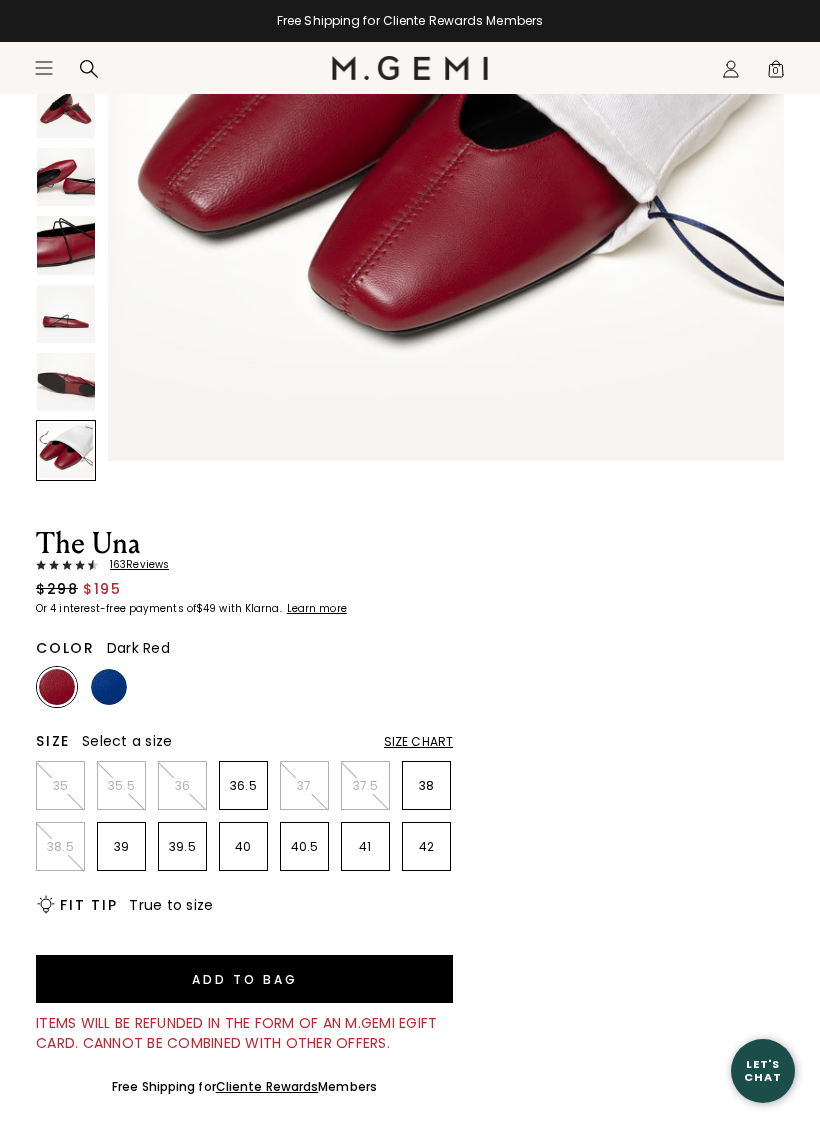 click at bounding box center [109, 687] 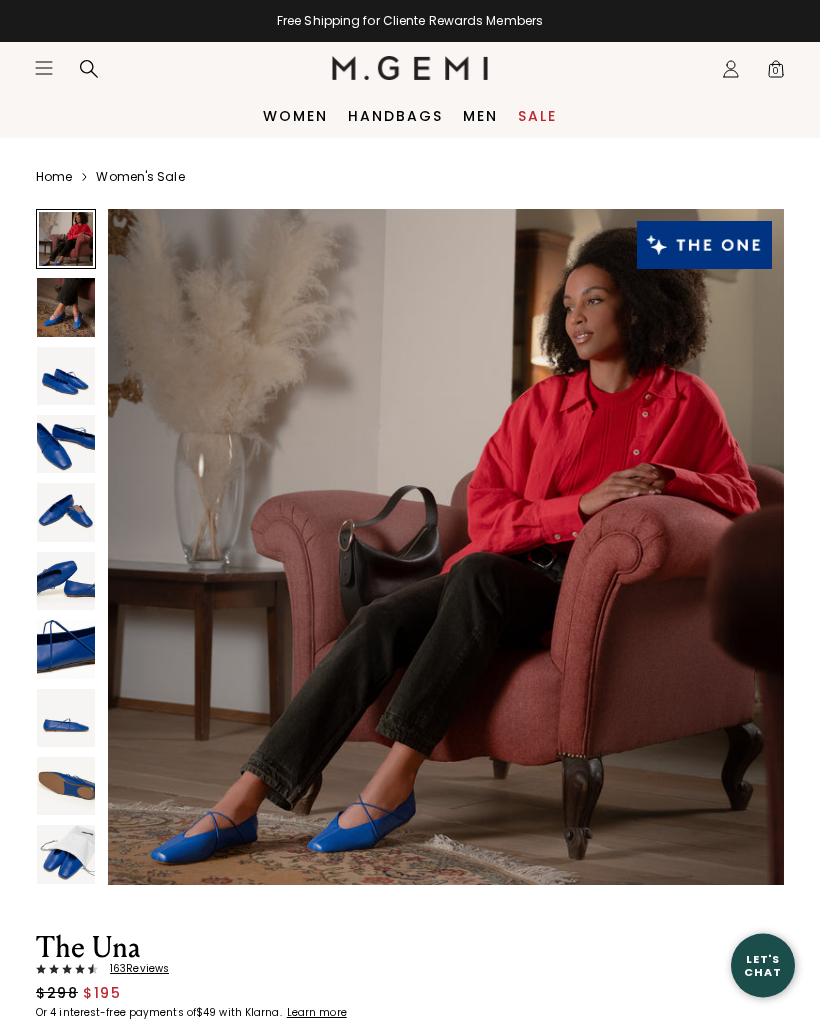 scroll, scrollTop: 0, scrollLeft: 0, axis: both 